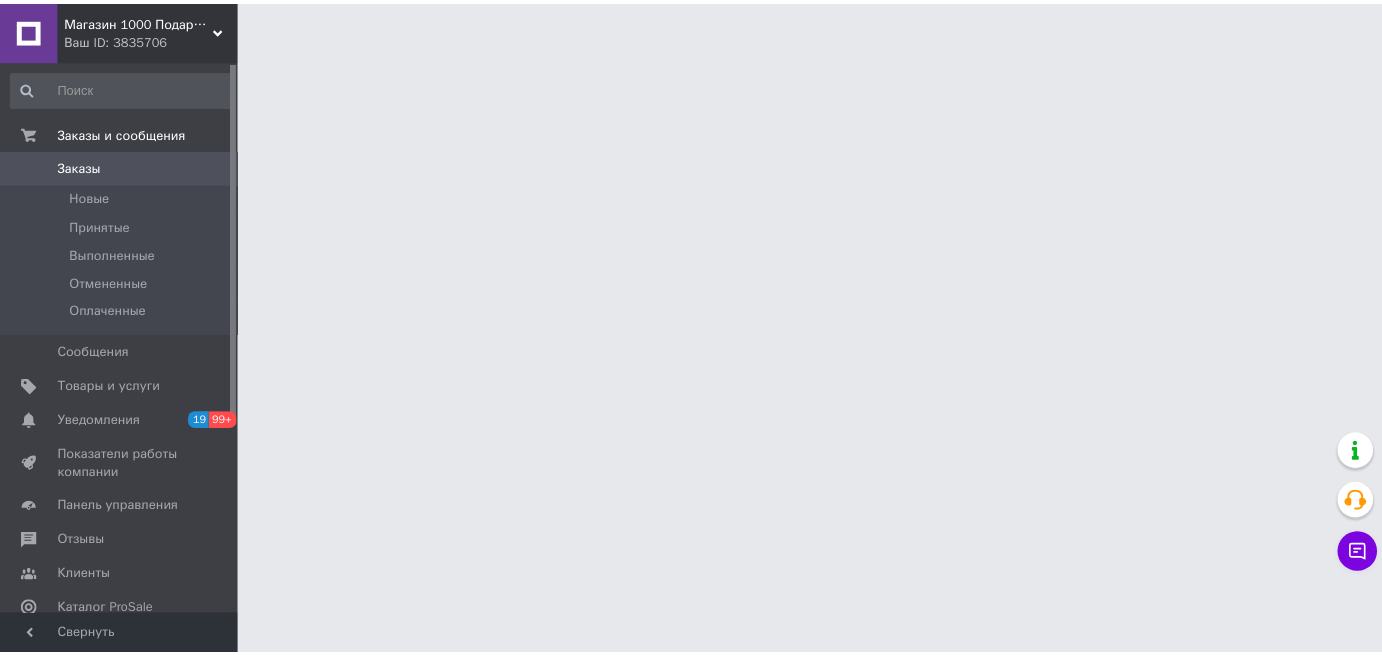 scroll, scrollTop: 0, scrollLeft: 0, axis: both 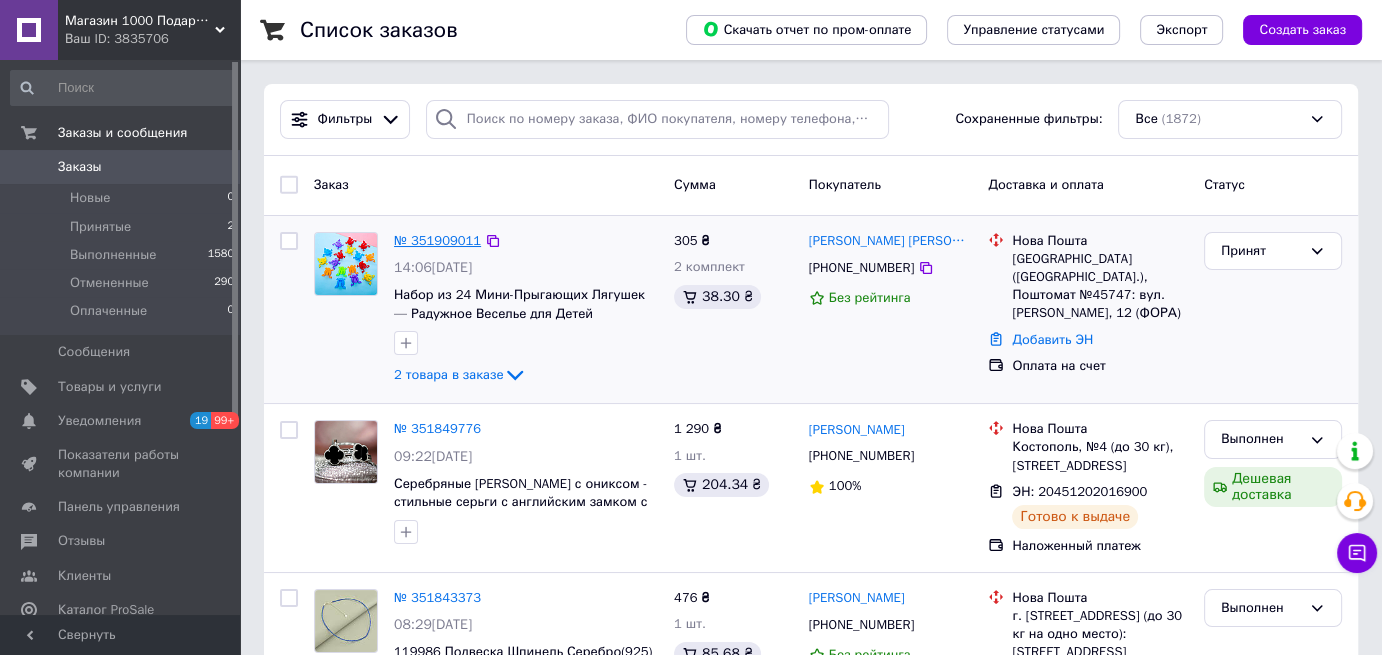 click on "№ 351909011" at bounding box center [437, 240] 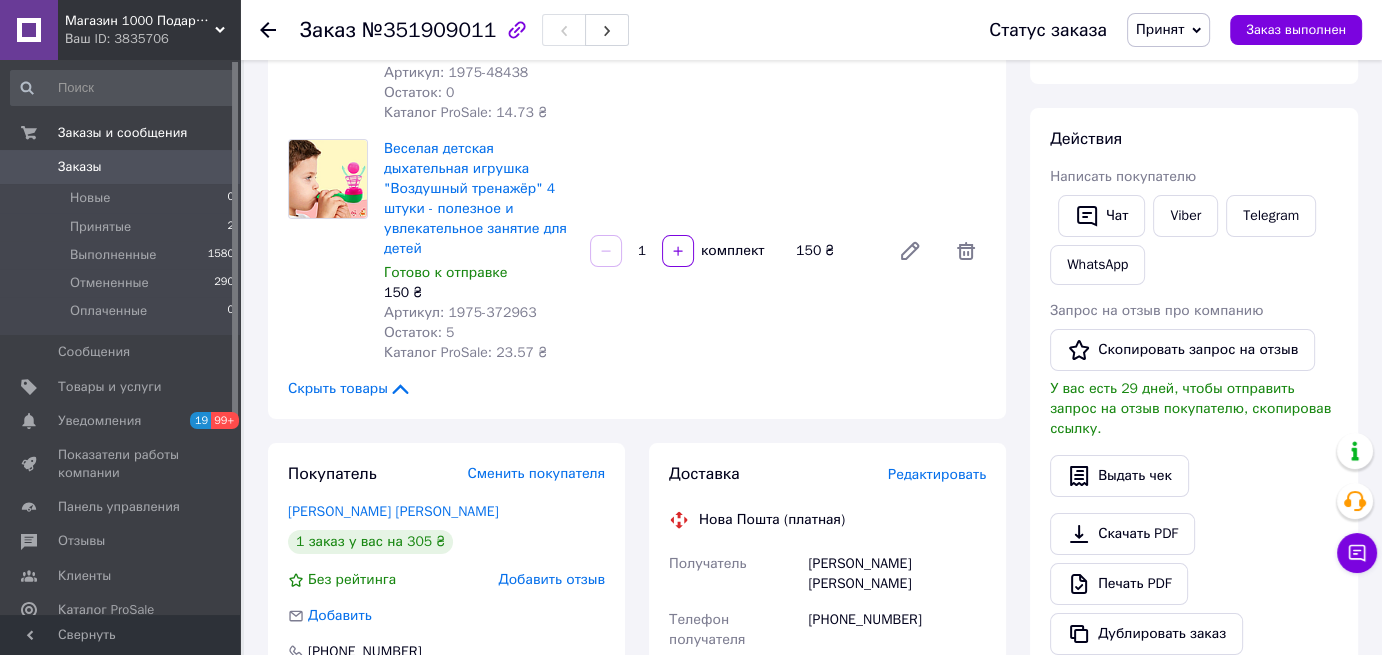 scroll, scrollTop: 400, scrollLeft: 0, axis: vertical 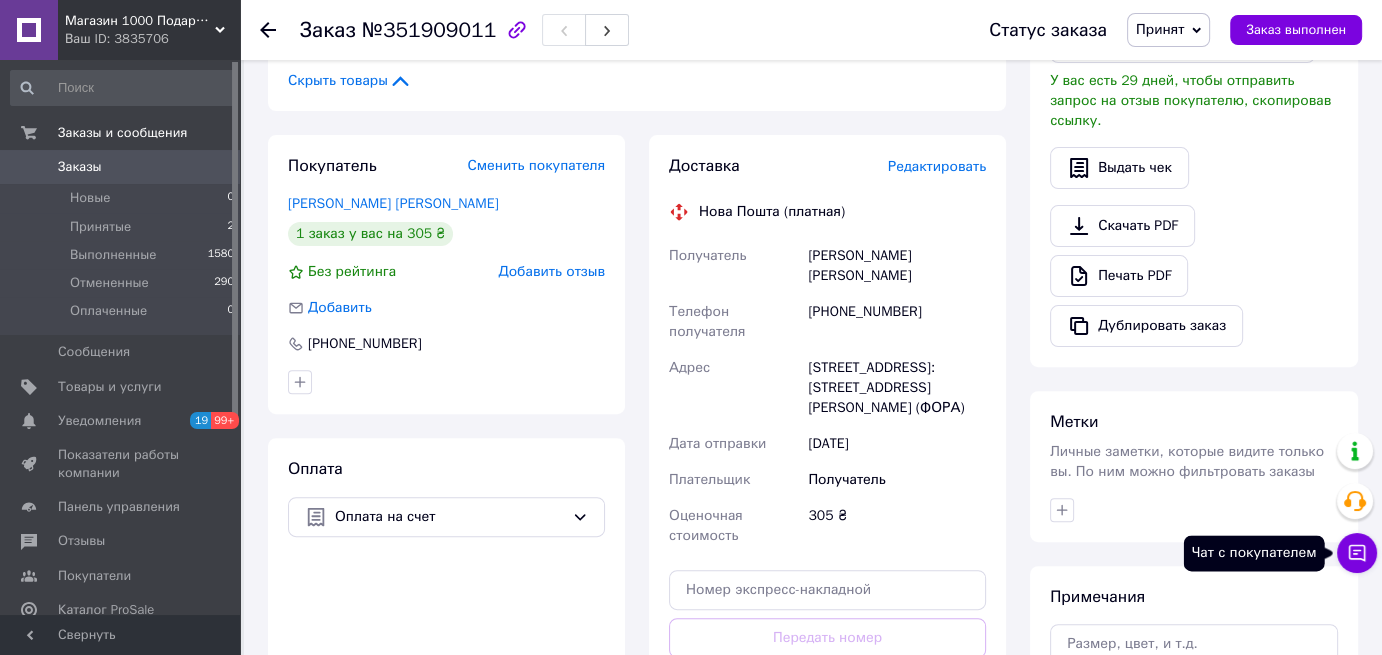 click 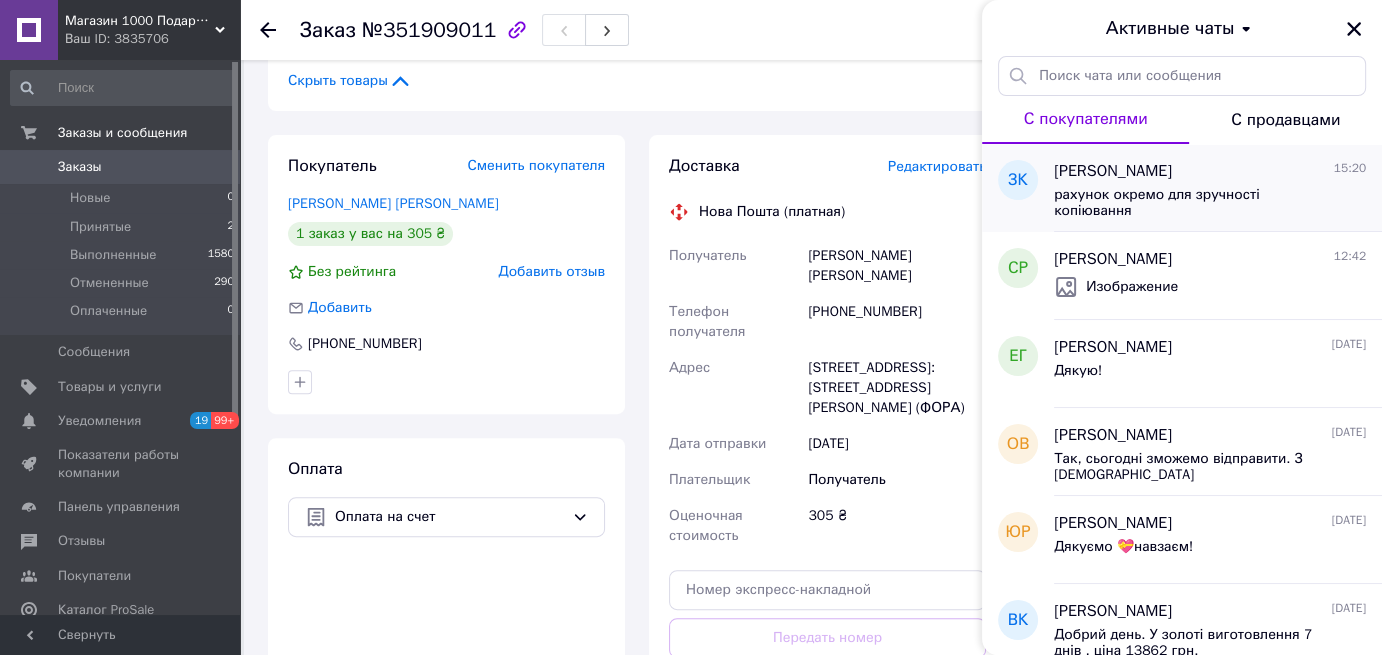 click on "рахунок окремо для зручності копіювання" at bounding box center (1196, 203) 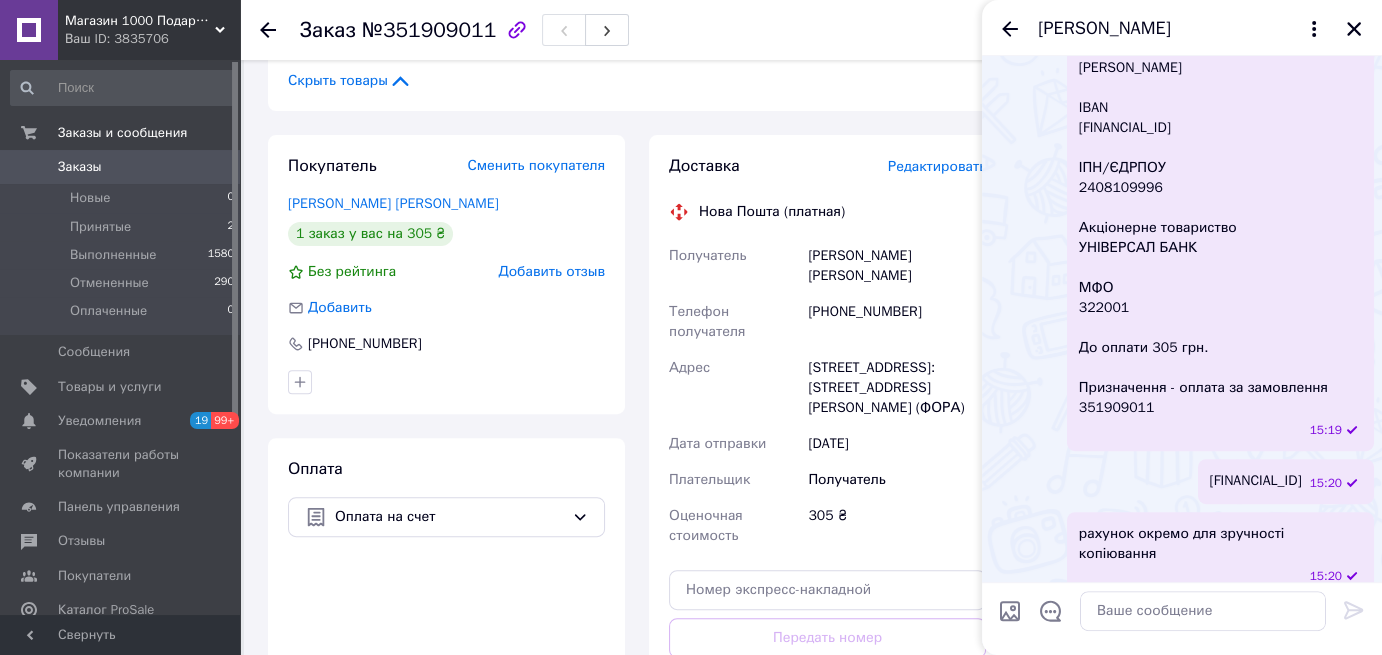 scroll, scrollTop: 711, scrollLeft: 0, axis: vertical 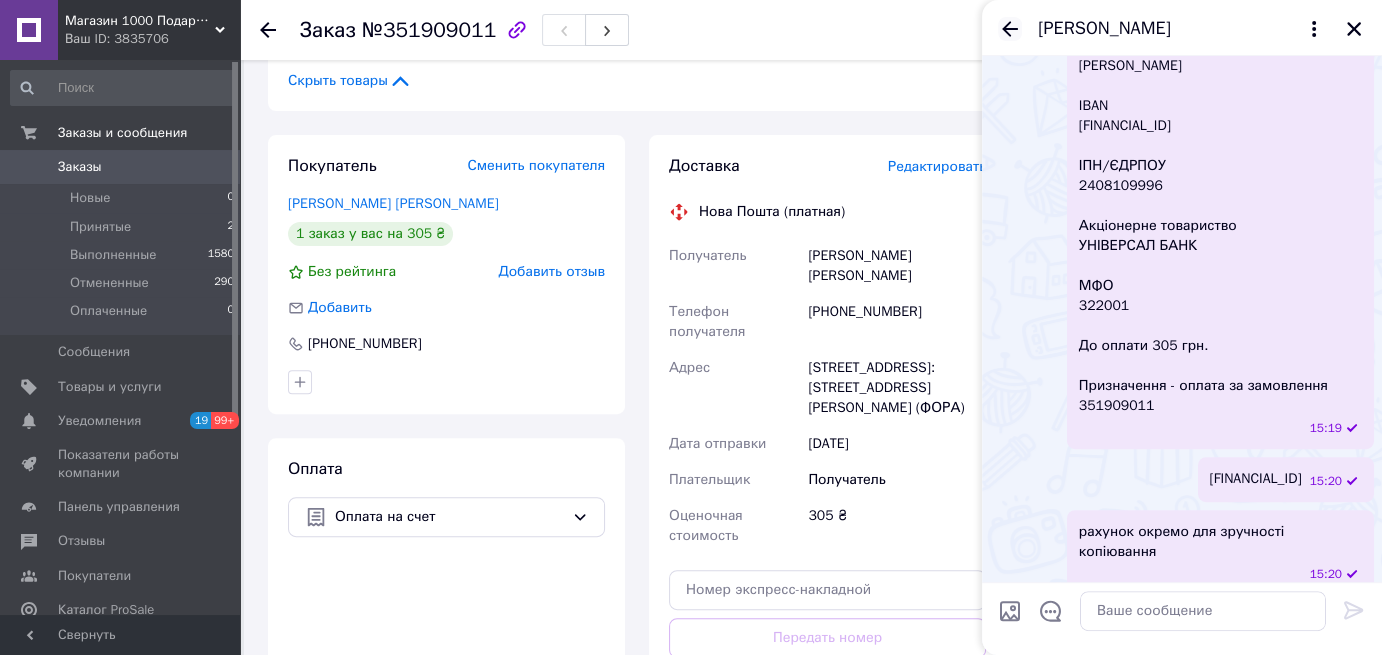 click 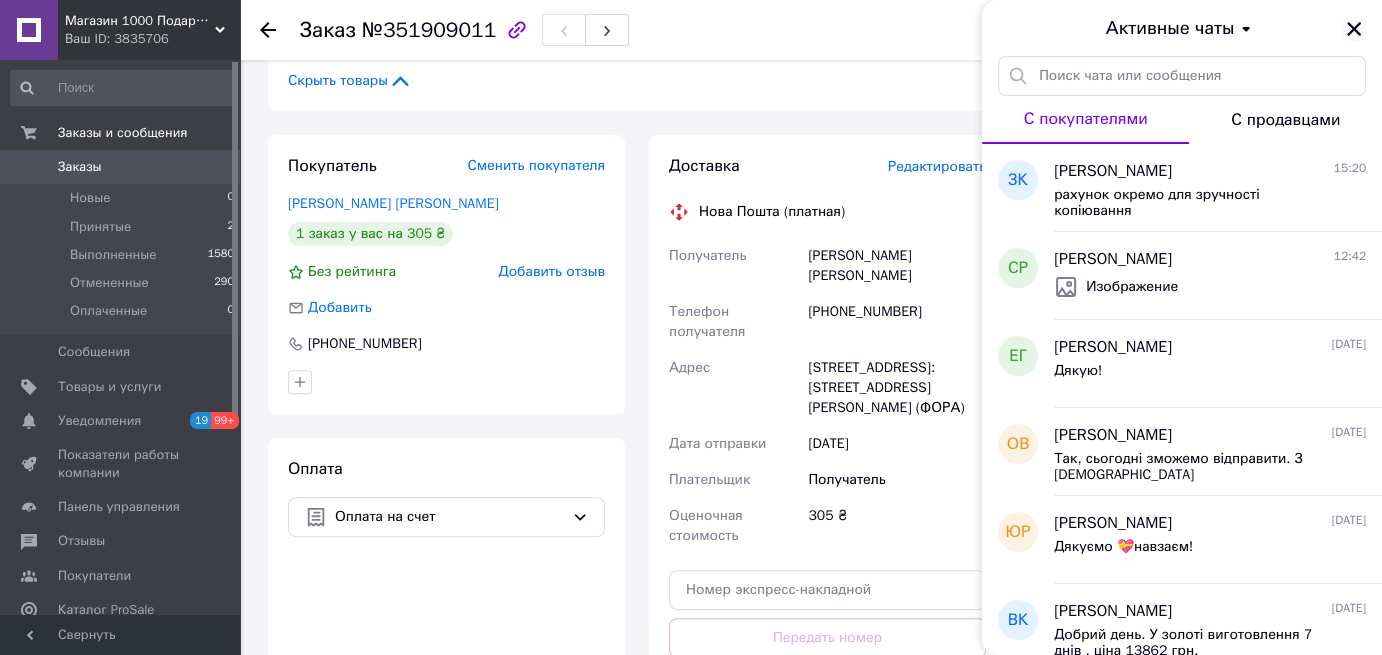 click at bounding box center (1354, 29) 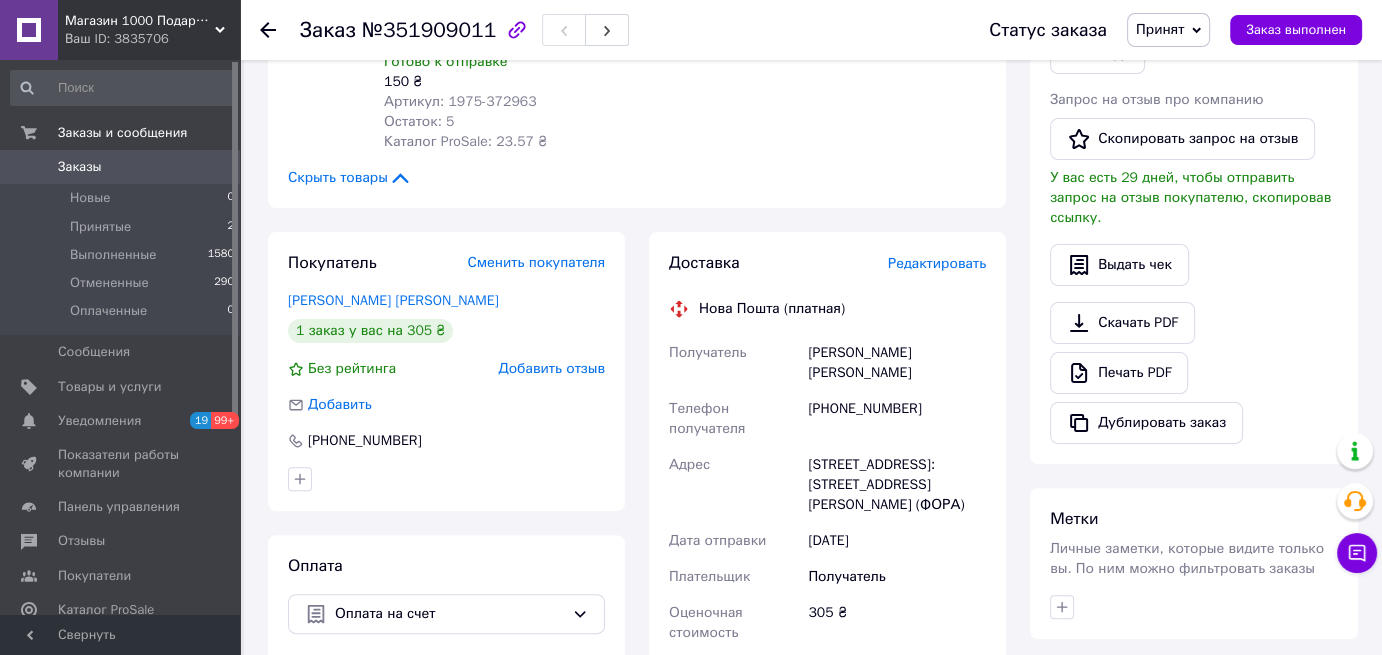 scroll, scrollTop: 500, scrollLeft: 0, axis: vertical 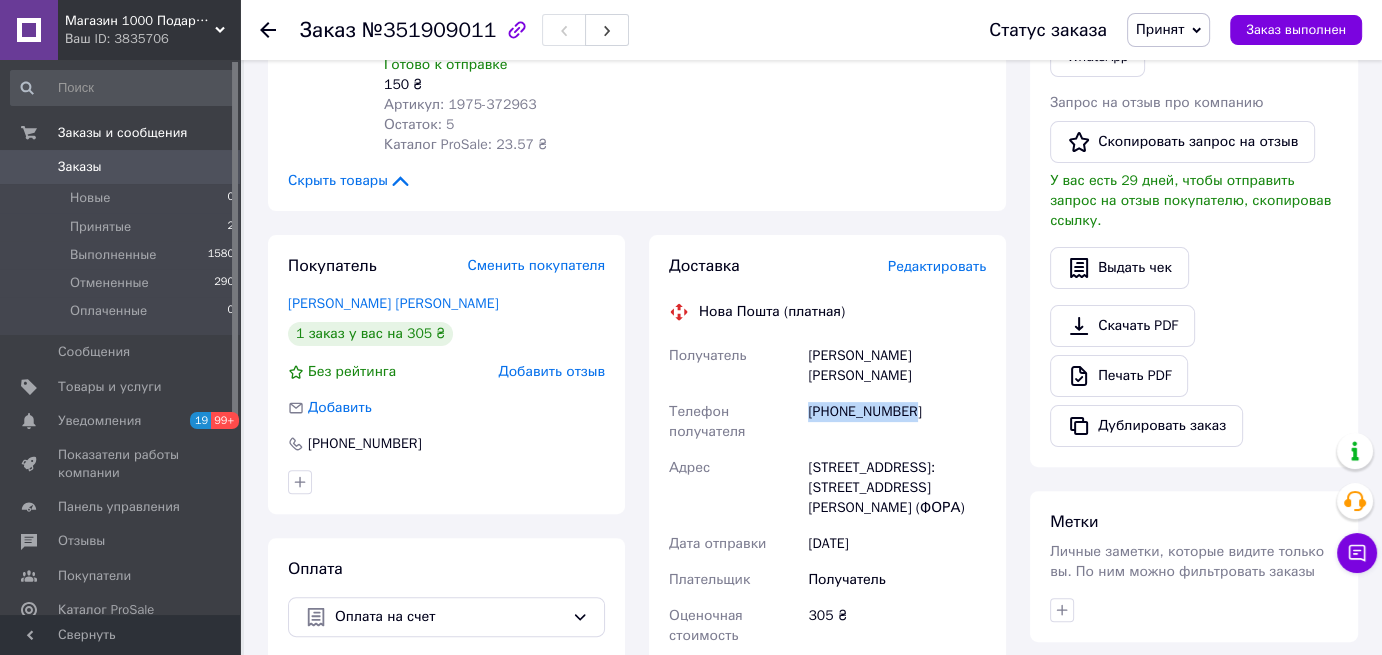 drag, startPoint x: 928, startPoint y: 350, endPoint x: 810, endPoint y: 368, distance: 119.36499 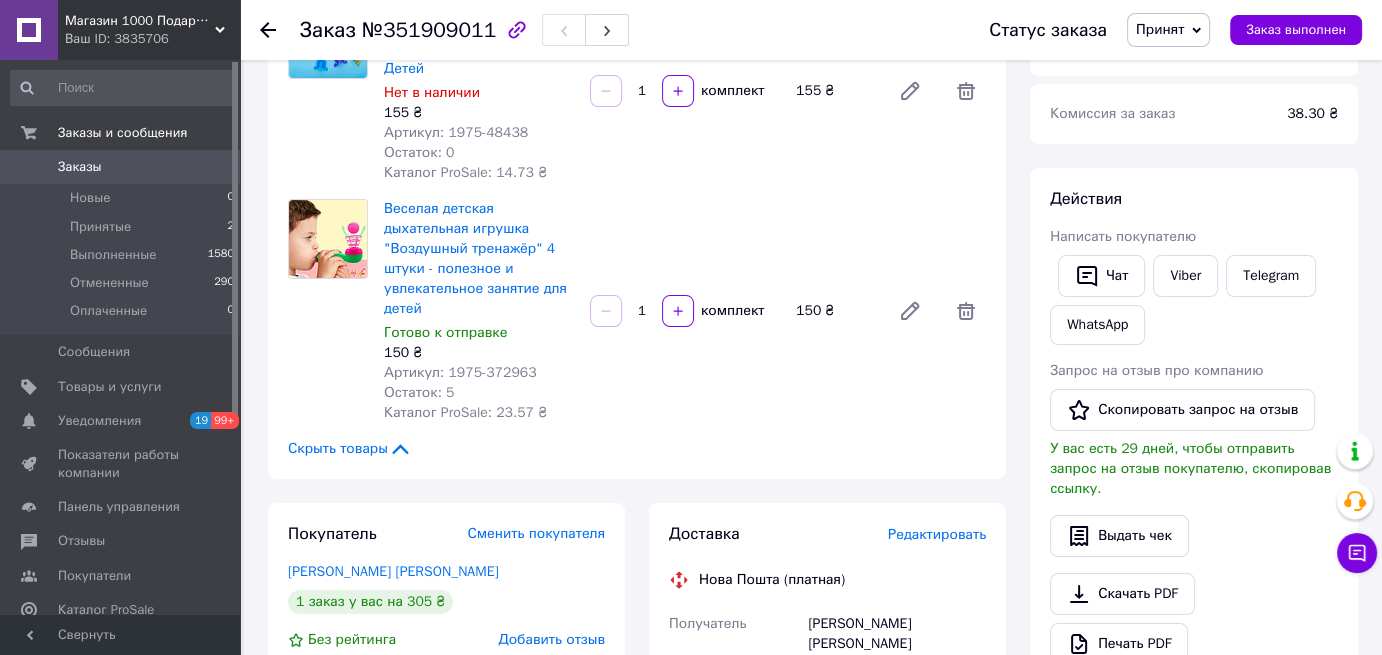 scroll, scrollTop: 500, scrollLeft: 0, axis: vertical 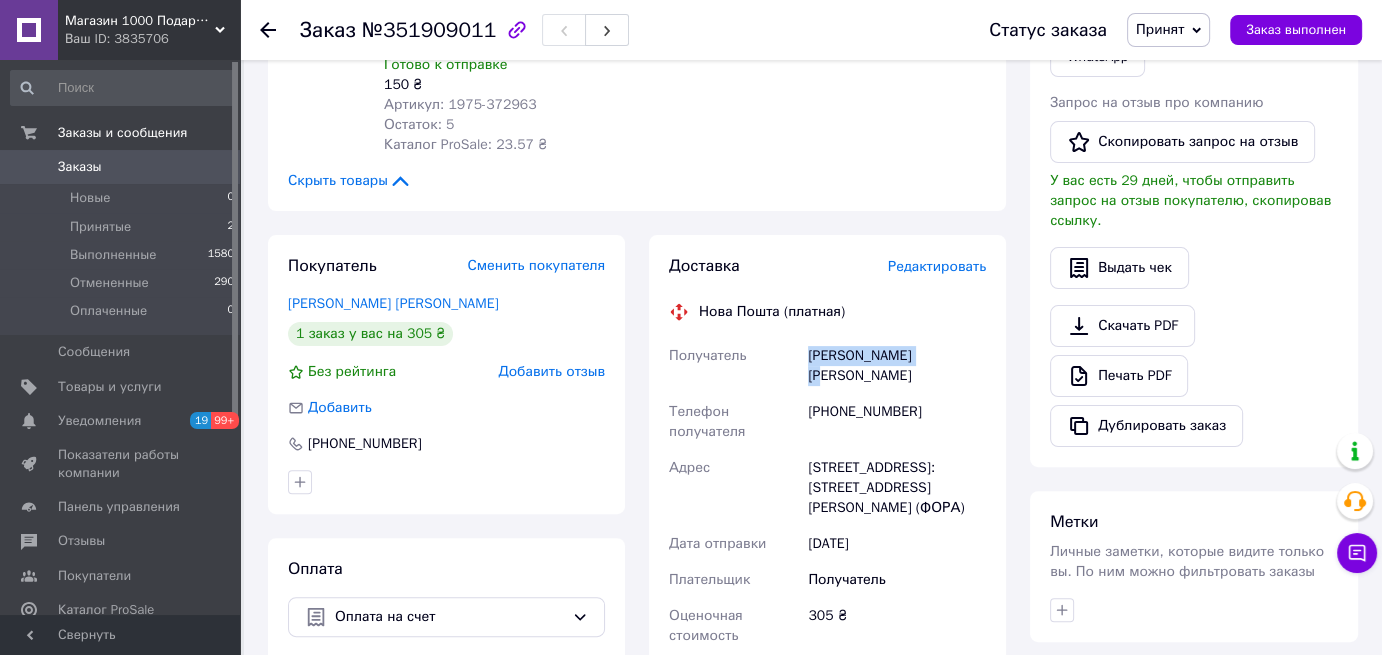 drag, startPoint x: 929, startPoint y: 312, endPoint x: 787, endPoint y: 308, distance: 142.05632 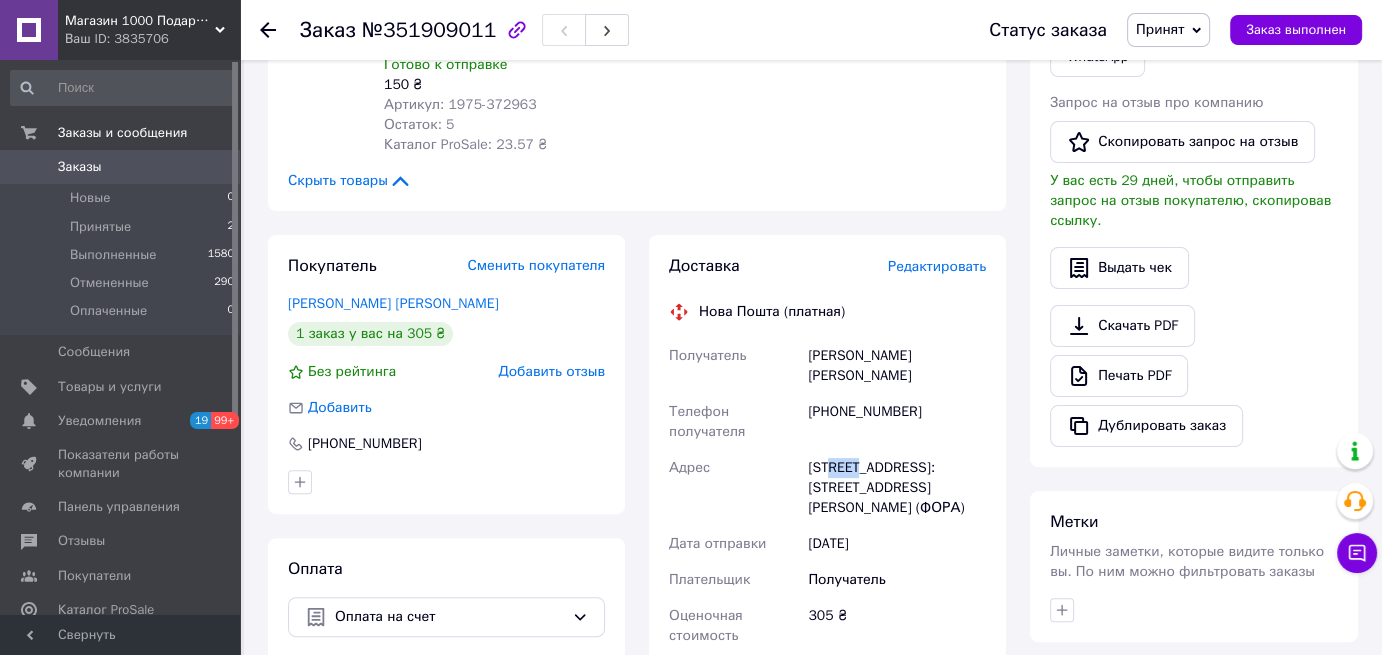 drag, startPoint x: 853, startPoint y: 406, endPoint x: 820, endPoint y: 413, distance: 33.734257 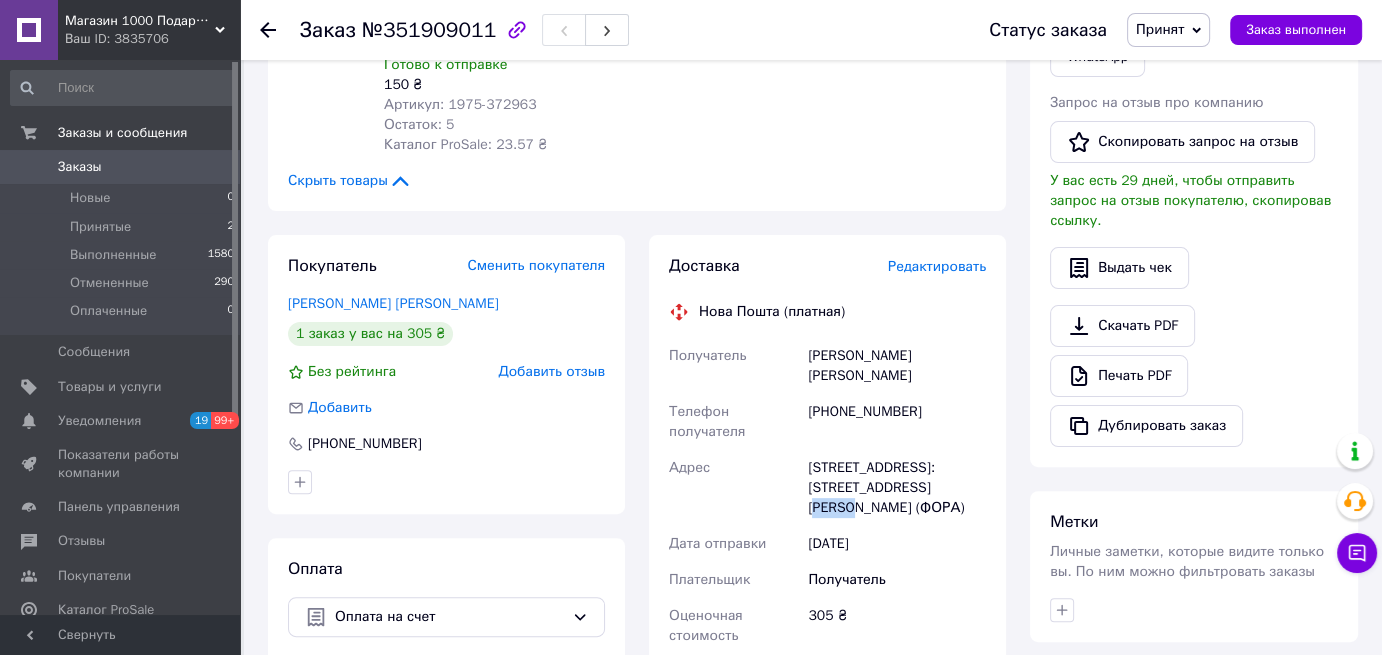 drag, startPoint x: 926, startPoint y: 425, endPoint x: 893, endPoint y: 427, distance: 33.06055 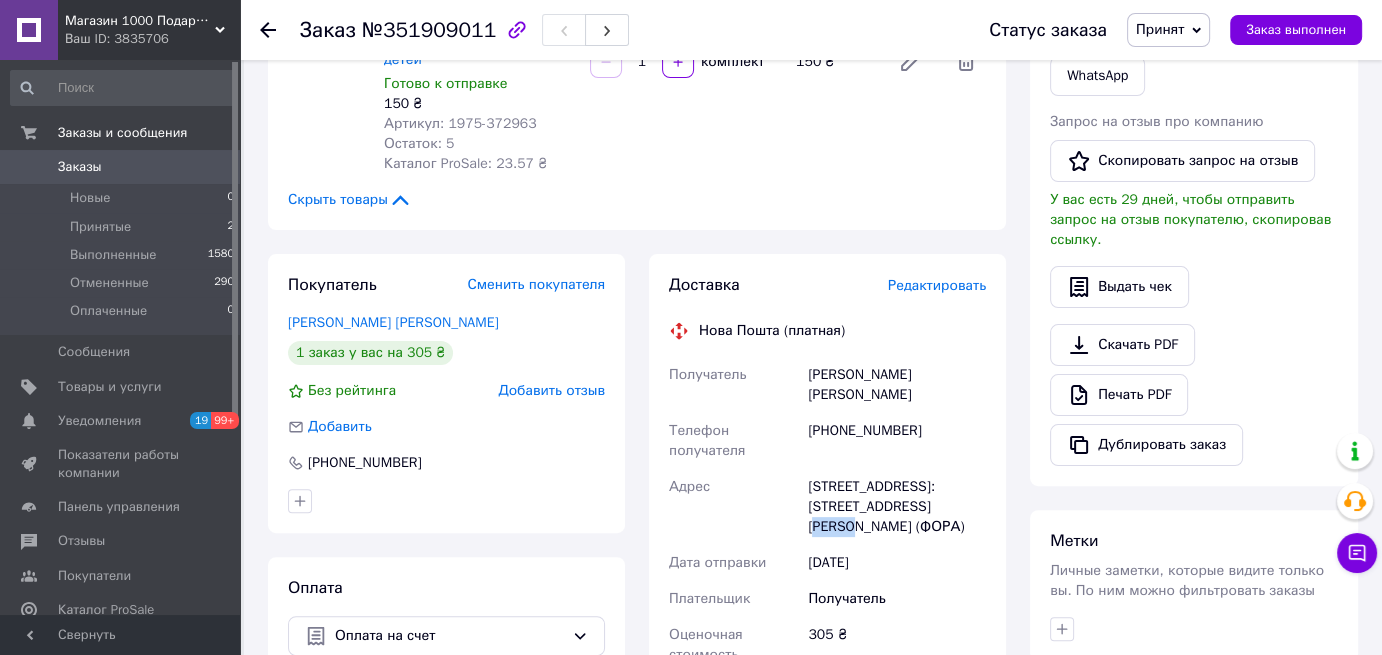 scroll, scrollTop: 700, scrollLeft: 0, axis: vertical 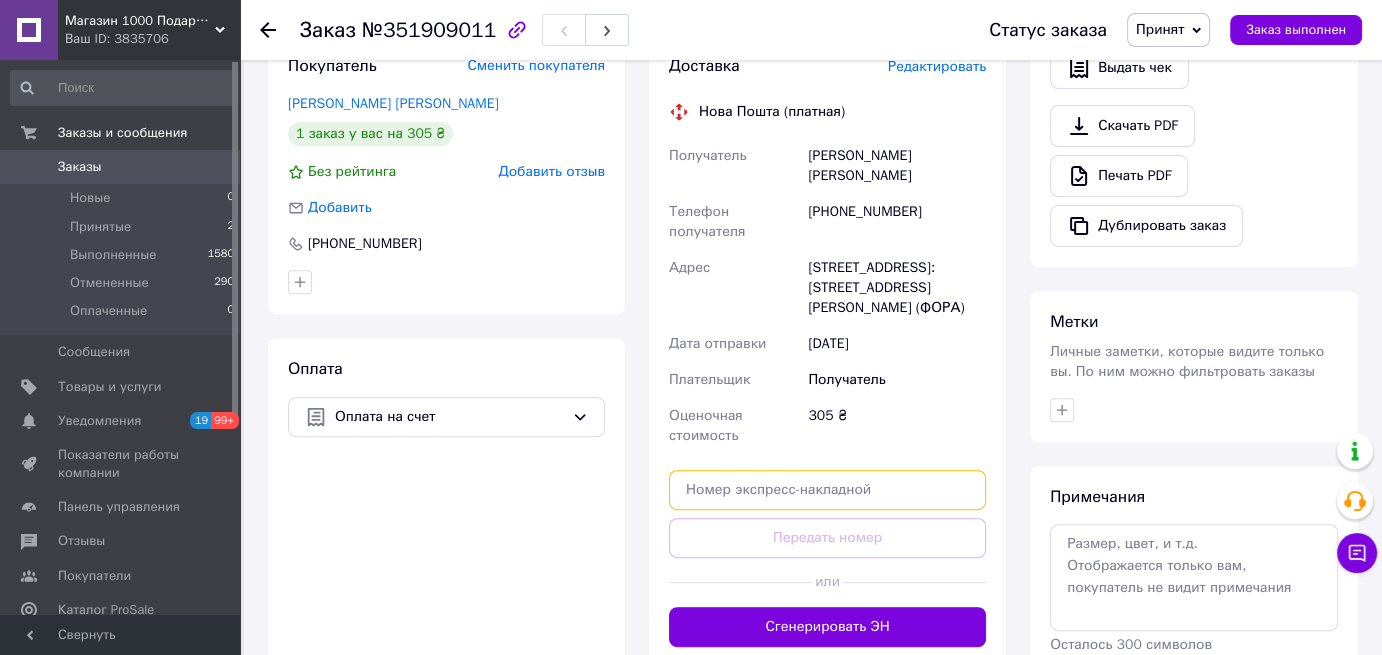 click at bounding box center [827, 490] 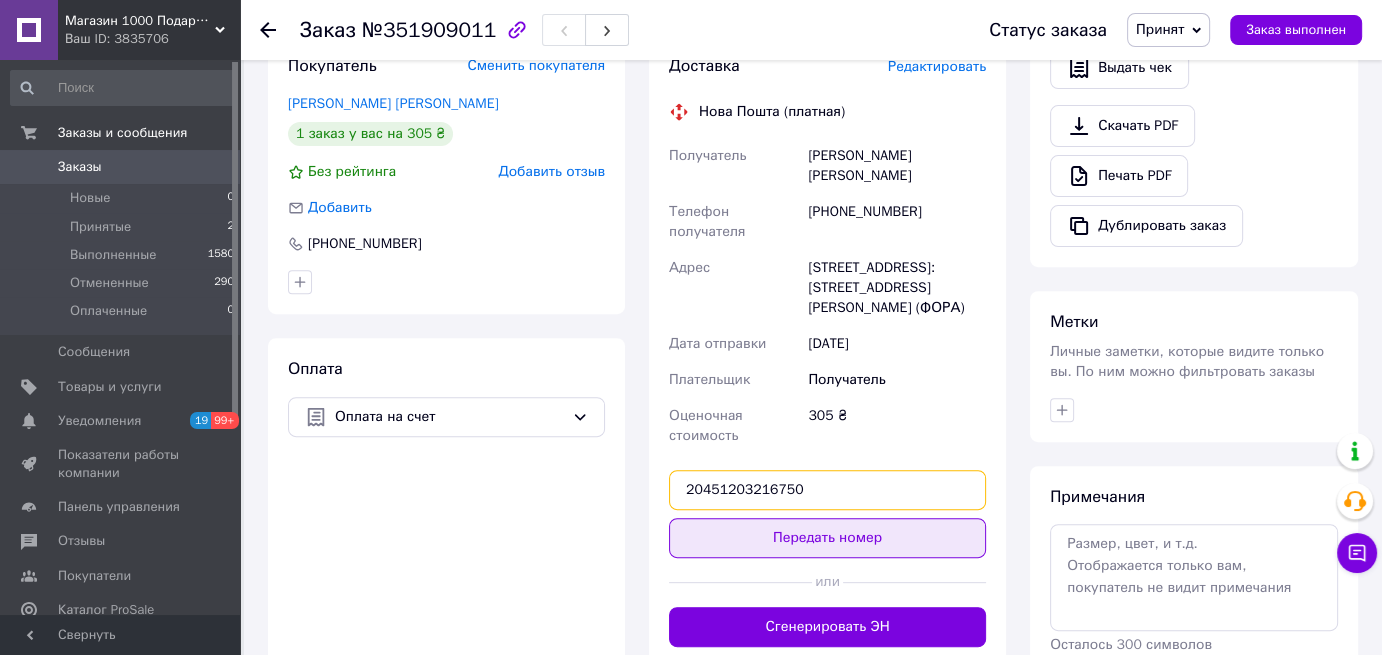 type on "20451203216750" 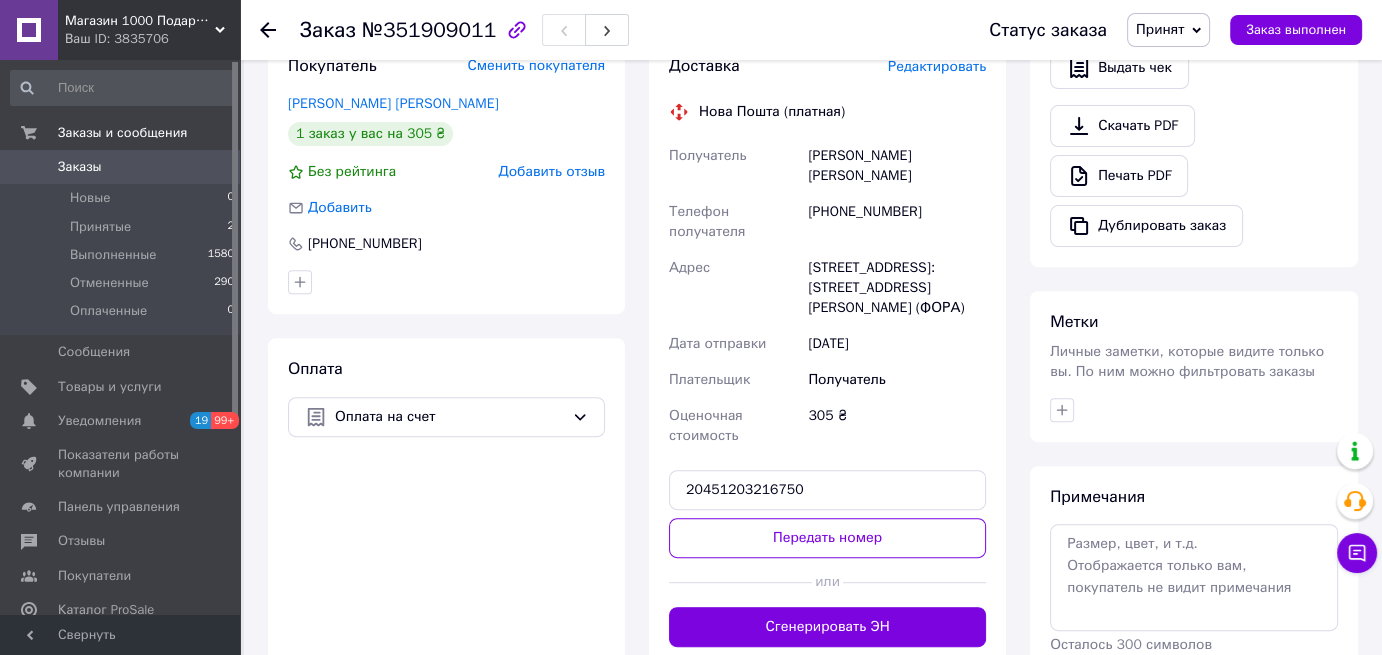 click on "Передать номер" at bounding box center (827, 538) 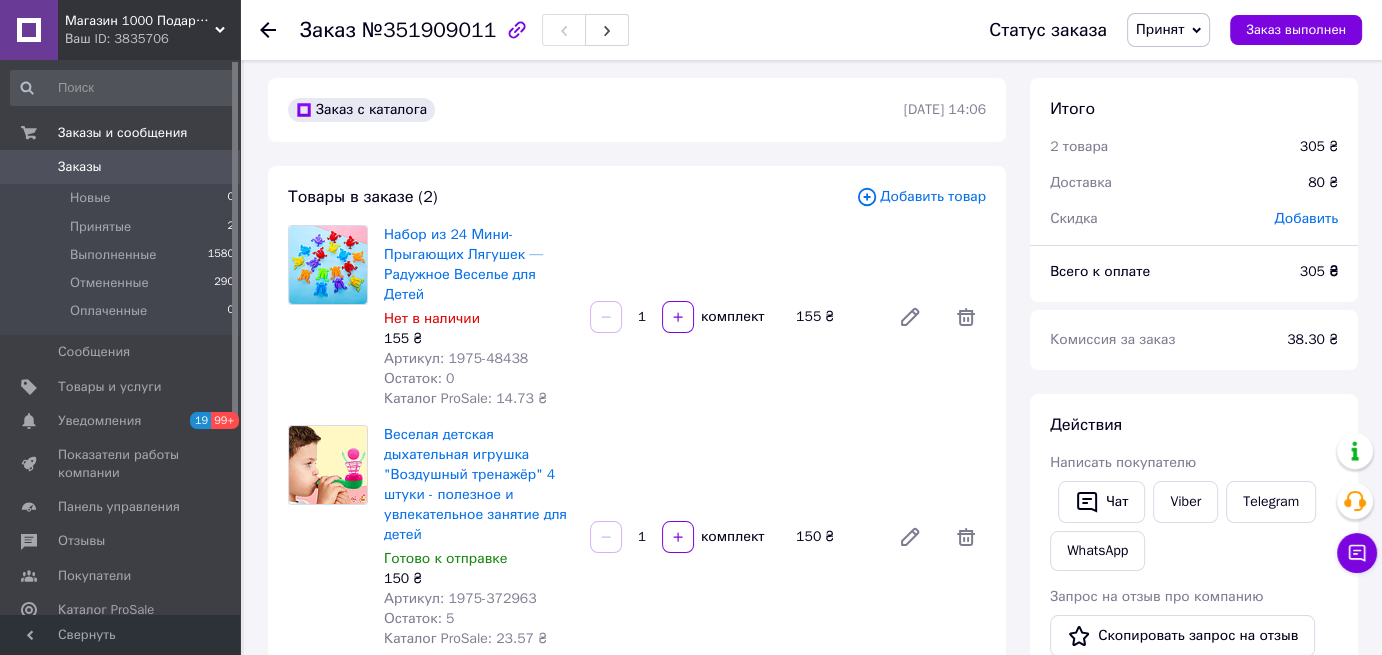 scroll, scrollTop: 0, scrollLeft: 0, axis: both 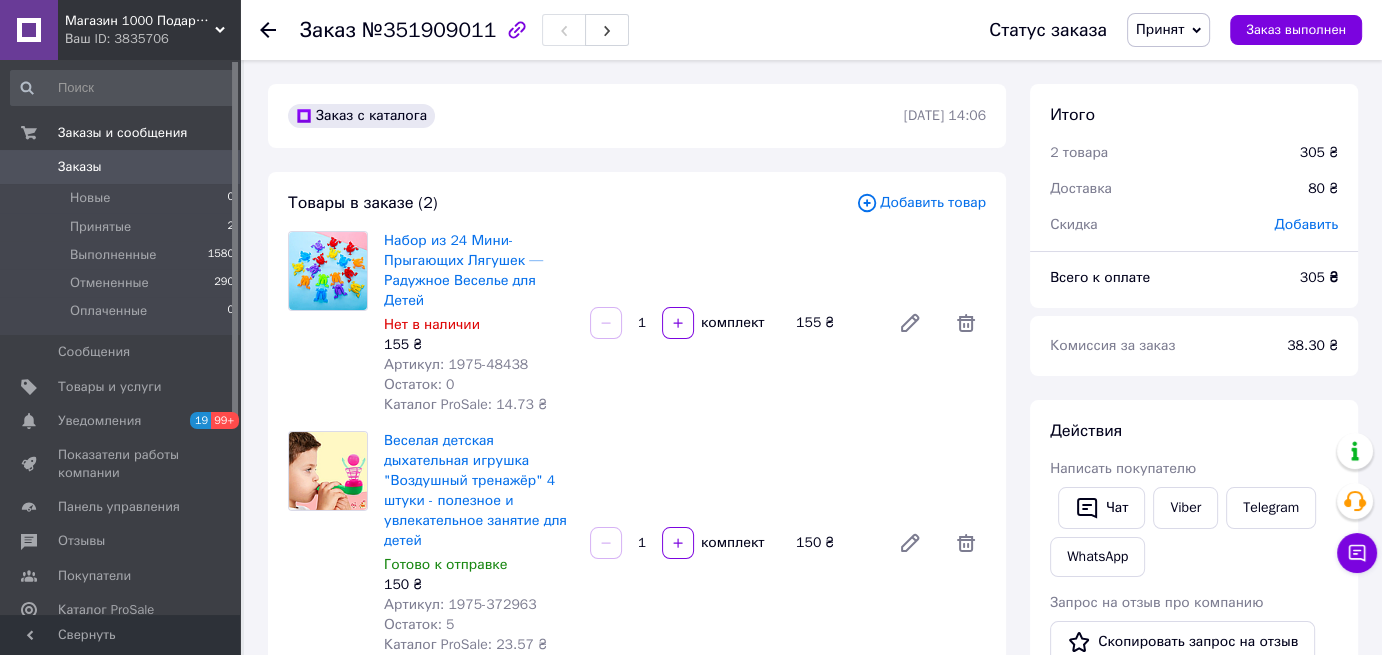 click on "Заказы" at bounding box center (121, 167) 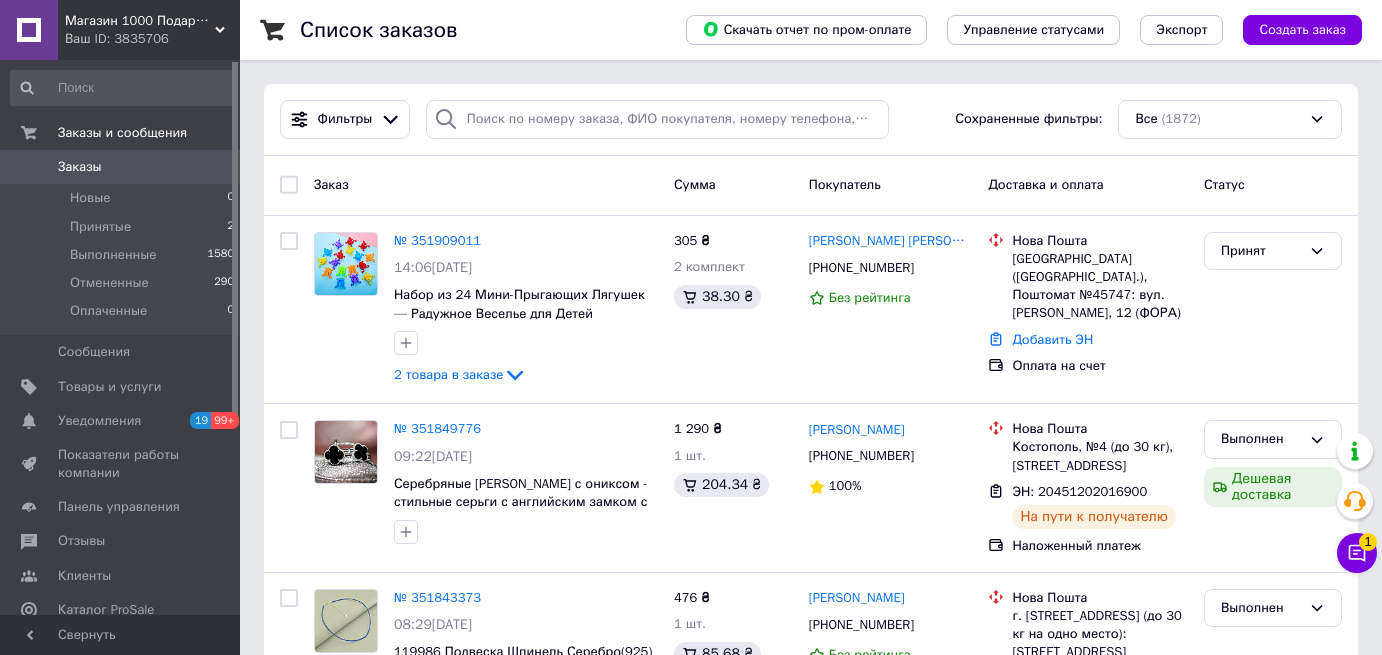 scroll, scrollTop: 0, scrollLeft: 0, axis: both 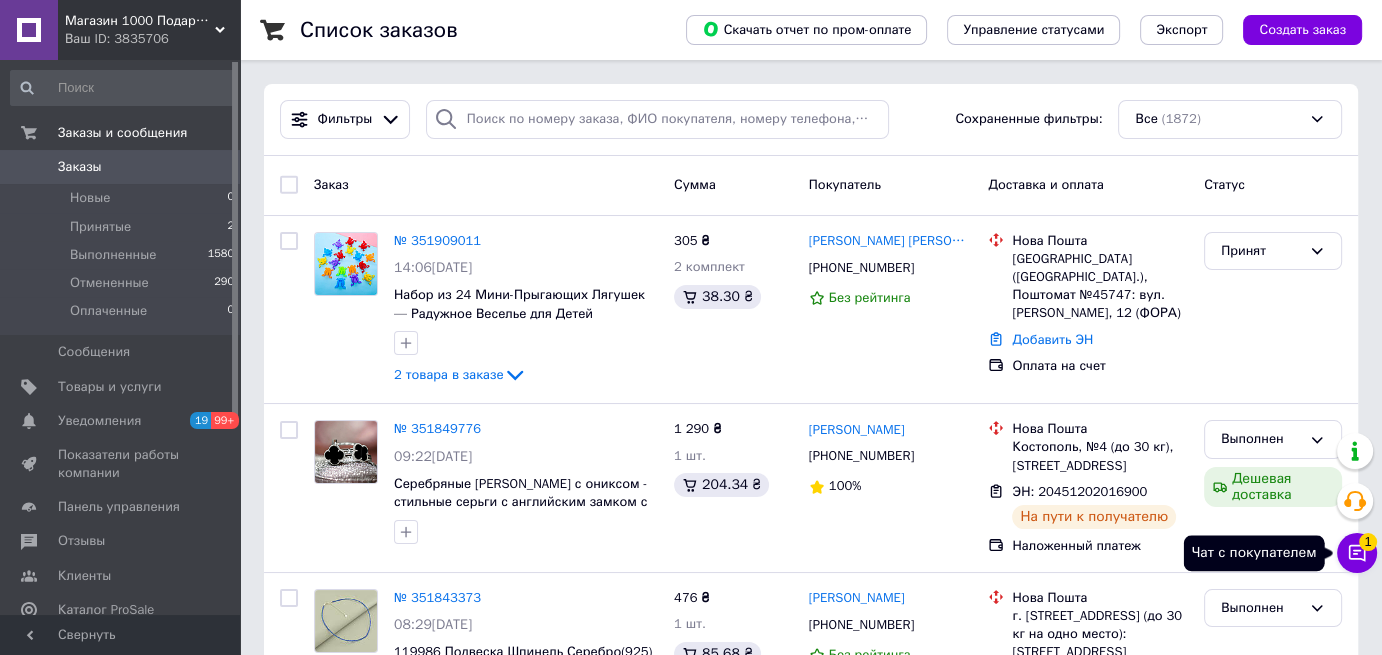 click 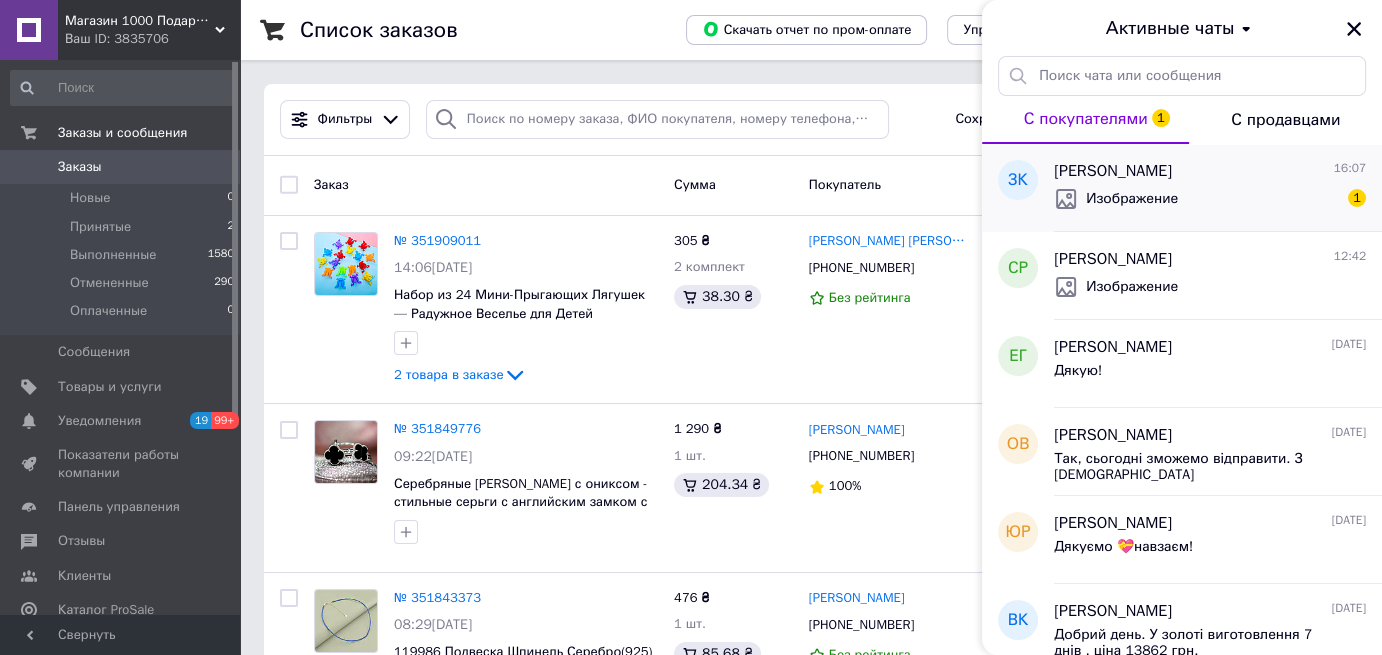 click on "Изображение" at bounding box center (1132, 199) 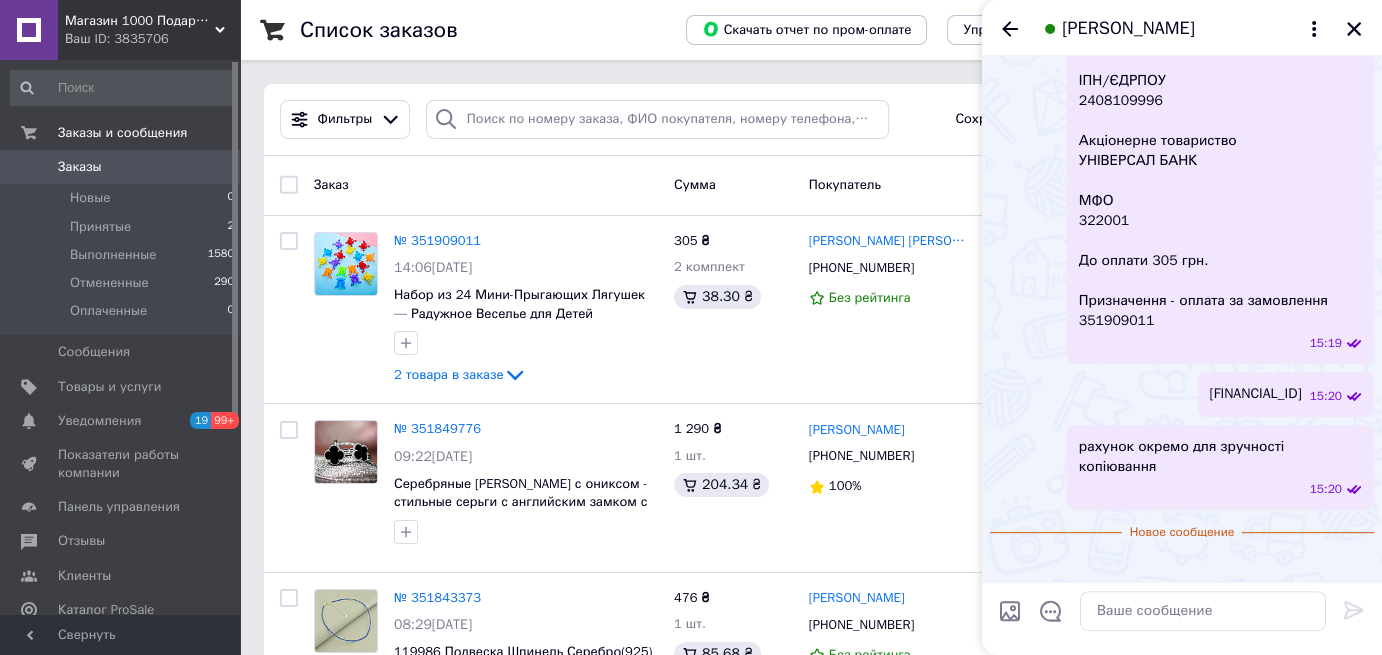 scroll, scrollTop: 1055, scrollLeft: 0, axis: vertical 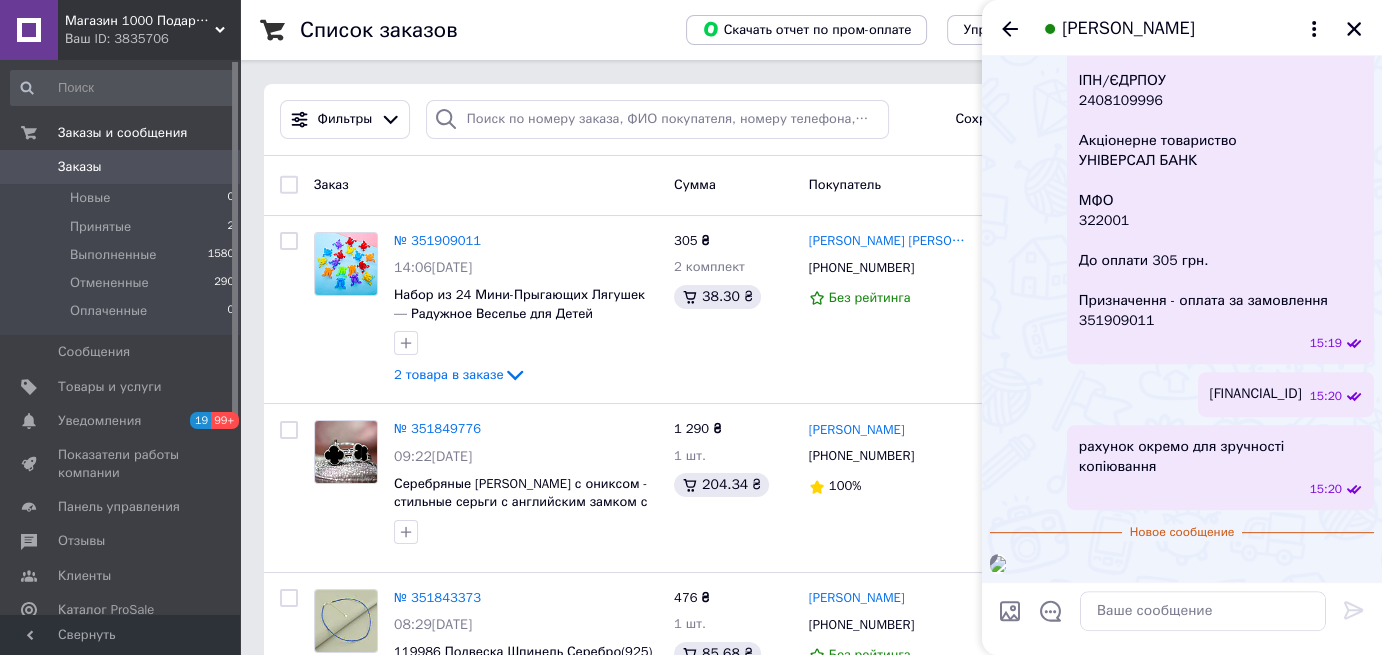 click at bounding box center (998, 564) 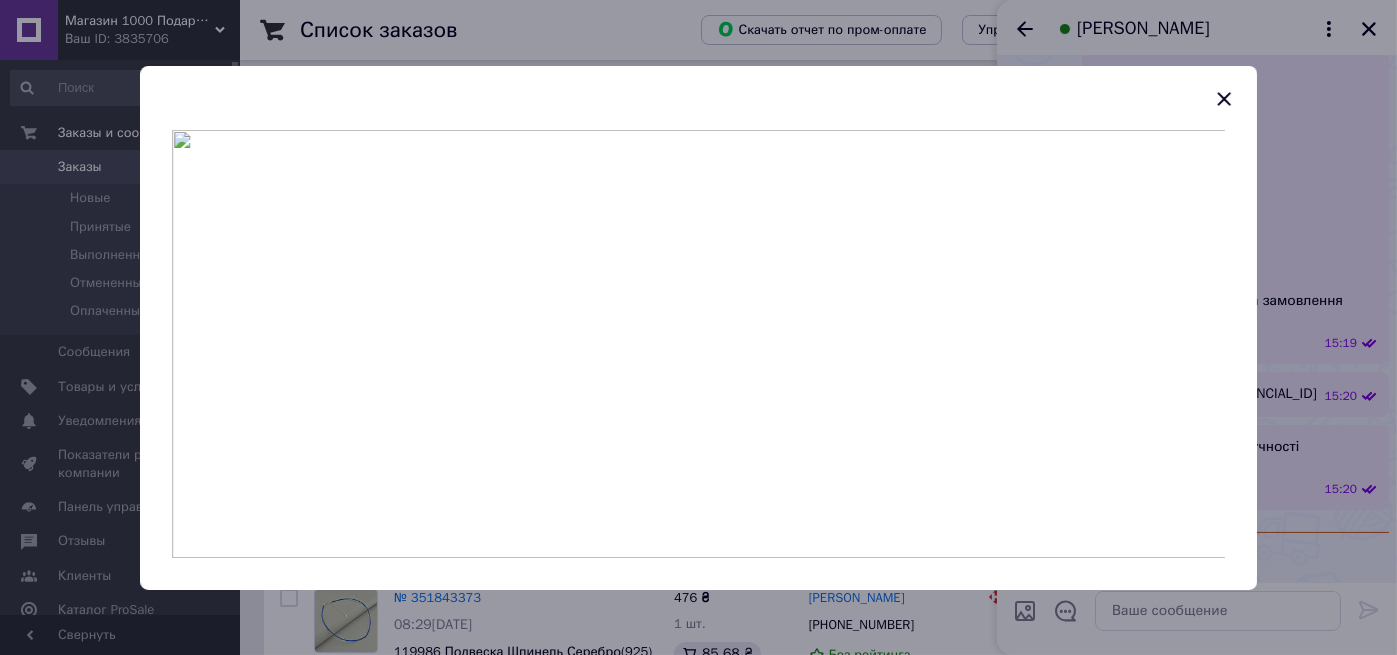 click 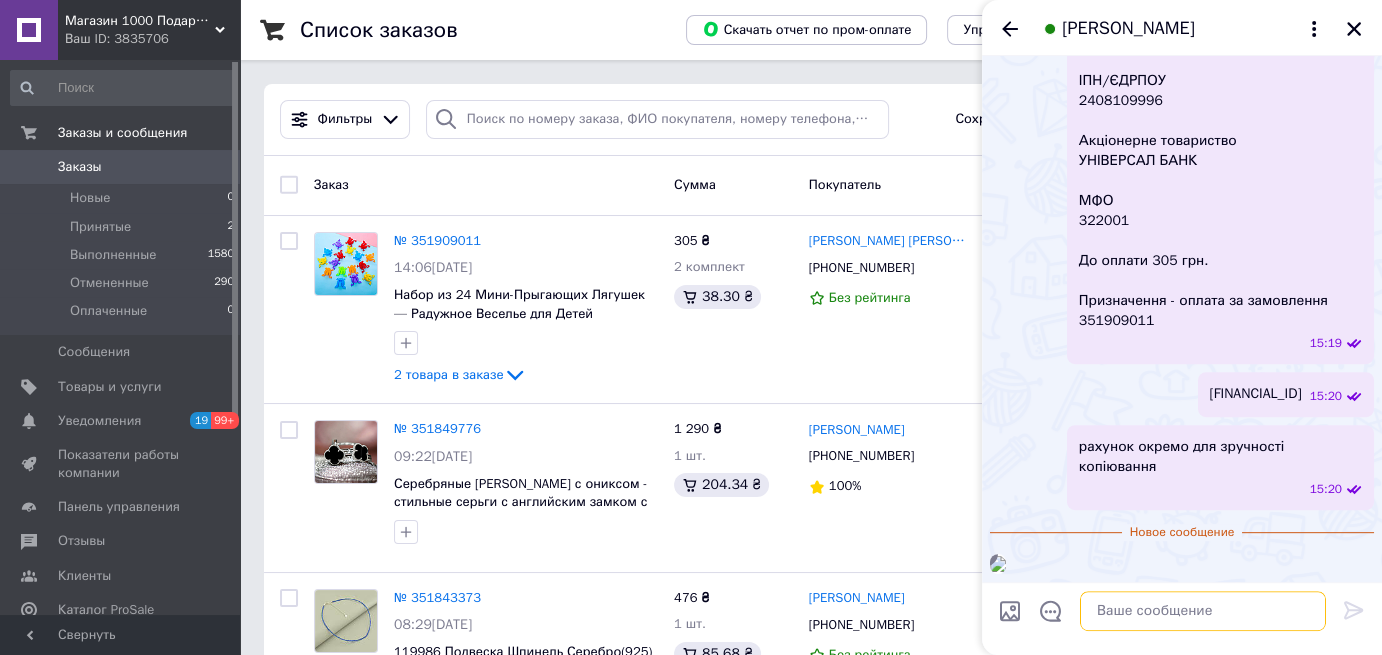 click at bounding box center (1203, 611) 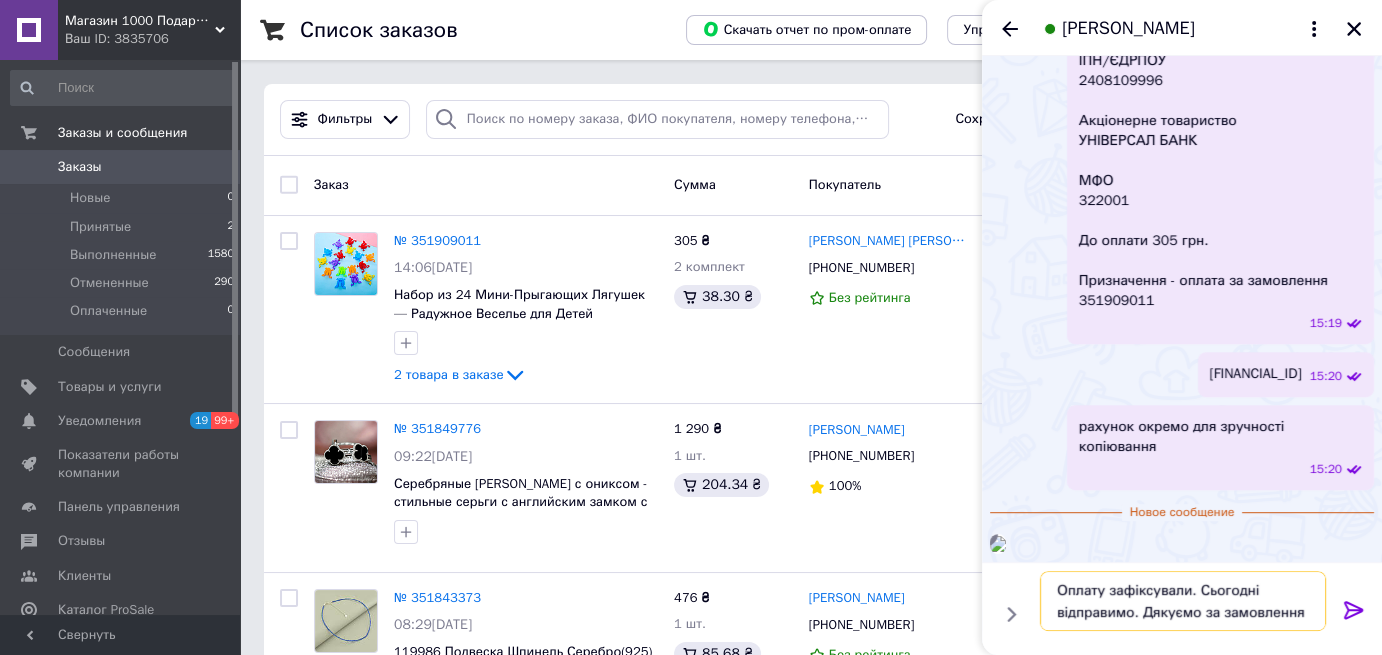 type on "Оплату зафіксували. Сьогодні відправимо. Дякуємо за замовлення!" 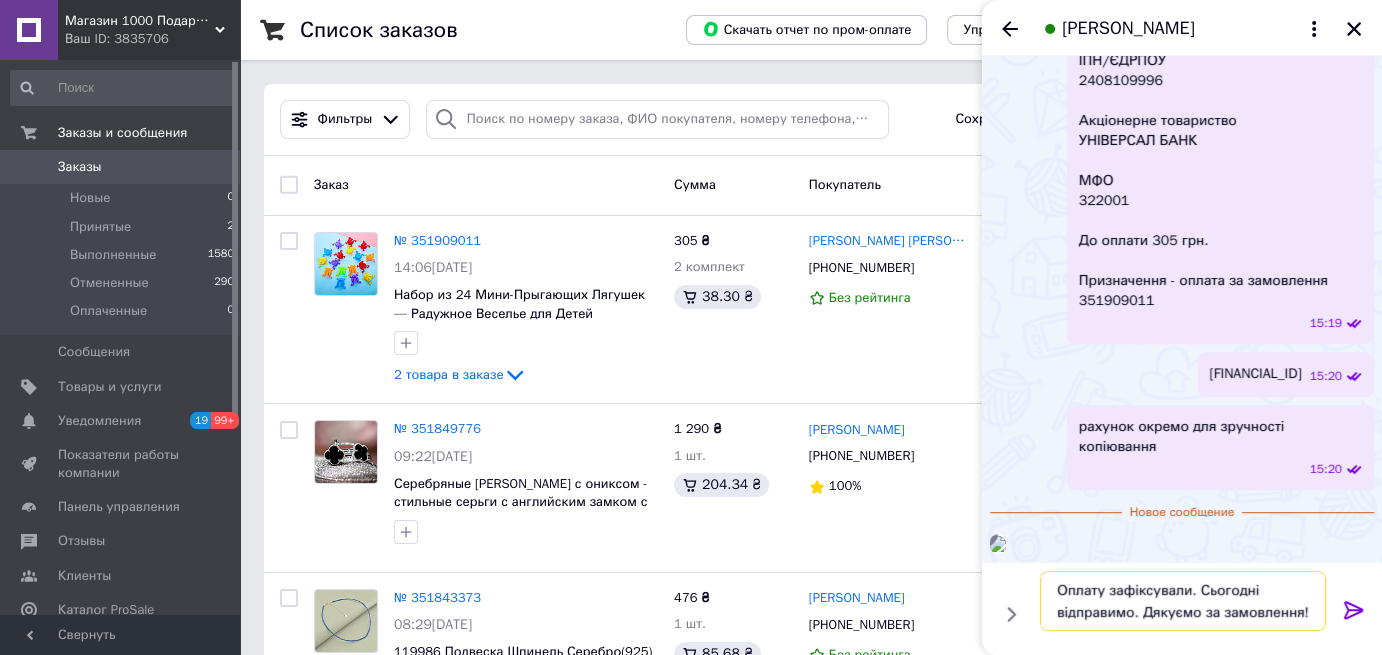 type 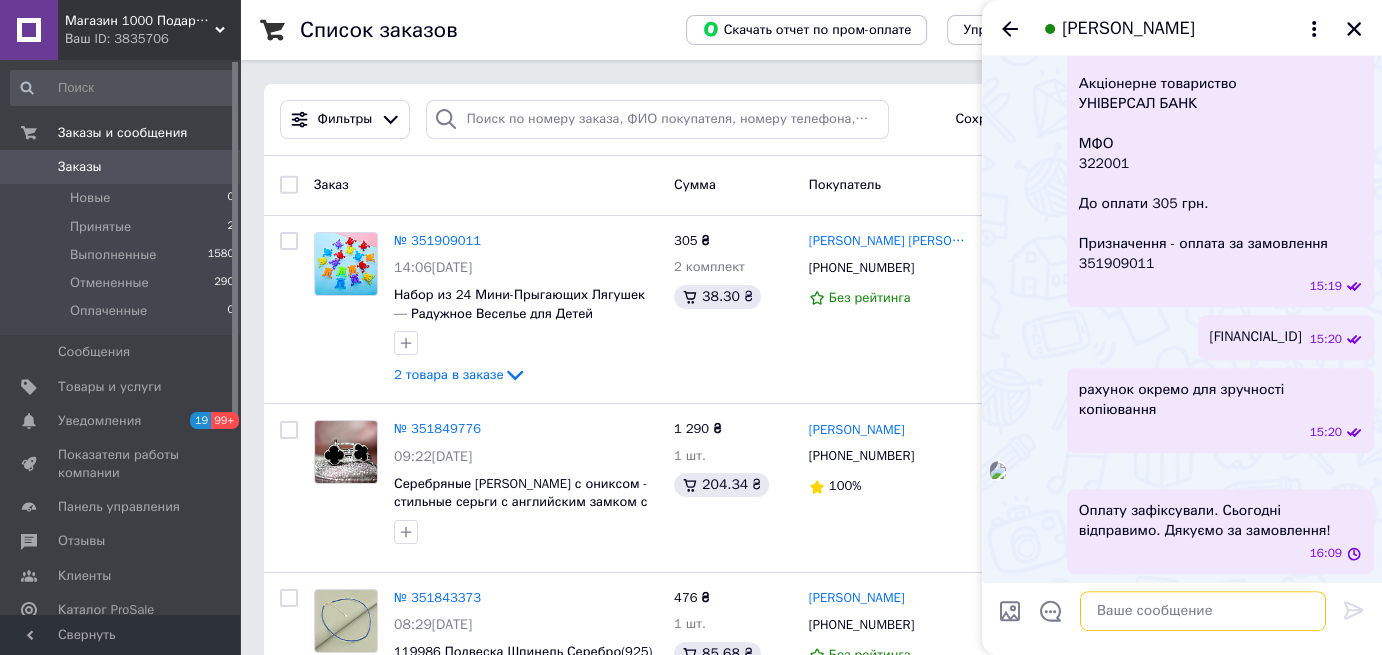 scroll, scrollTop: 1112, scrollLeft: 0, axis: vertical 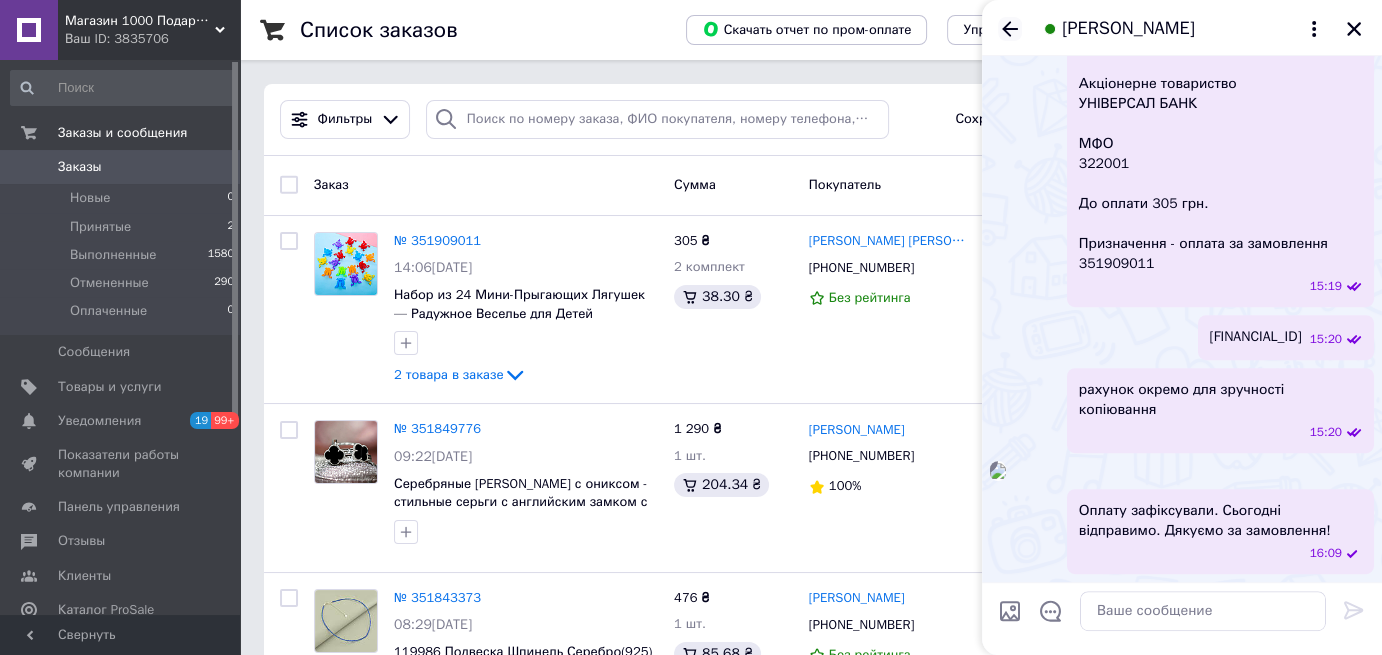 click 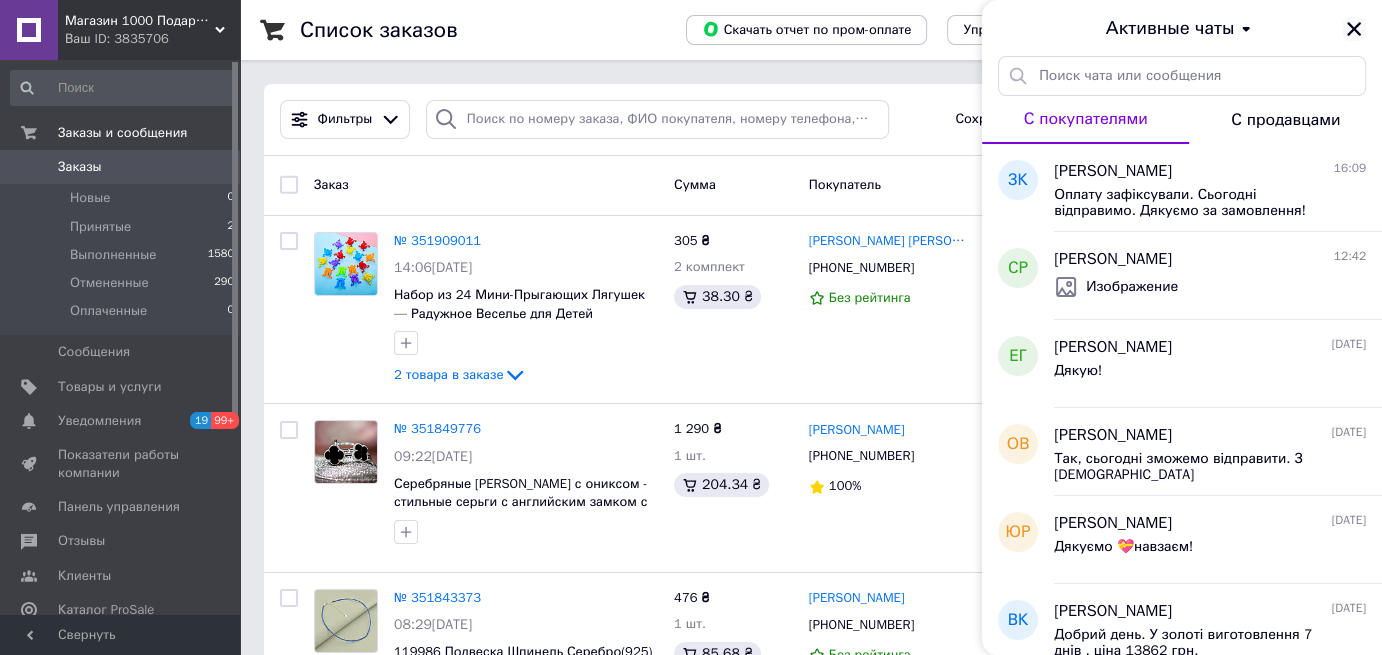 click 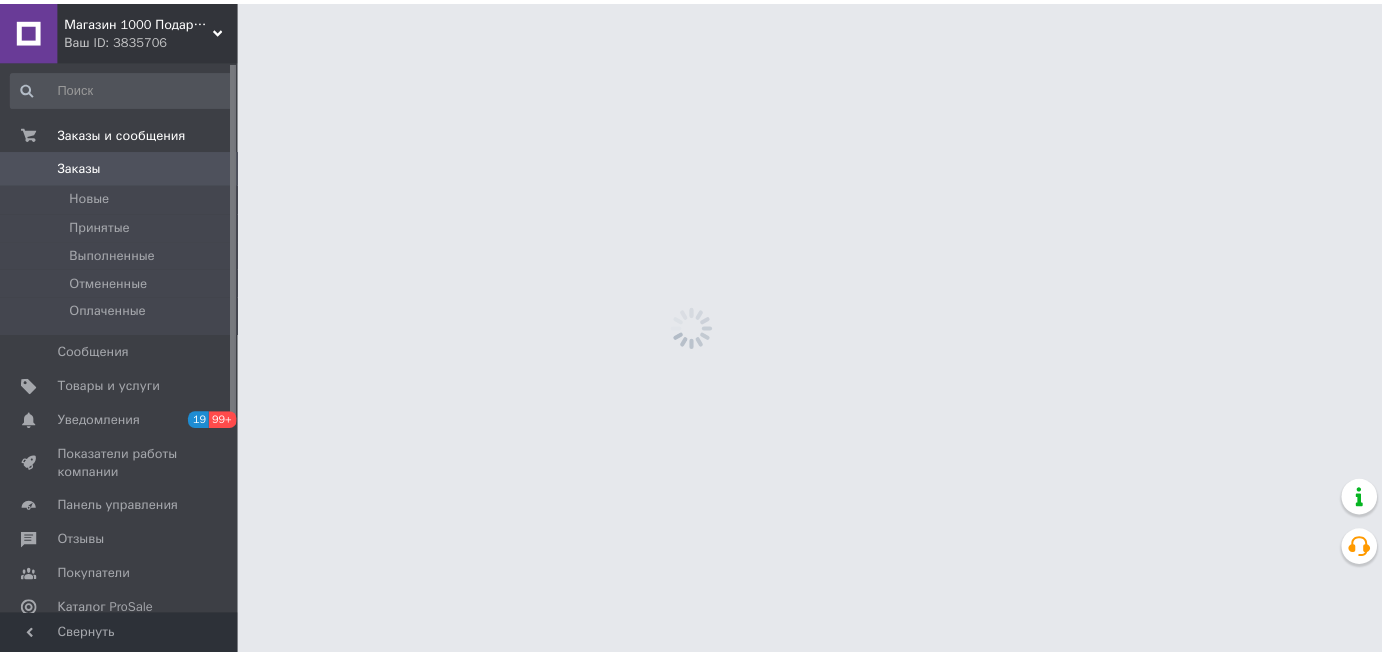 scroll, scrollTop: 0, scrollLeft: 0, axis: both 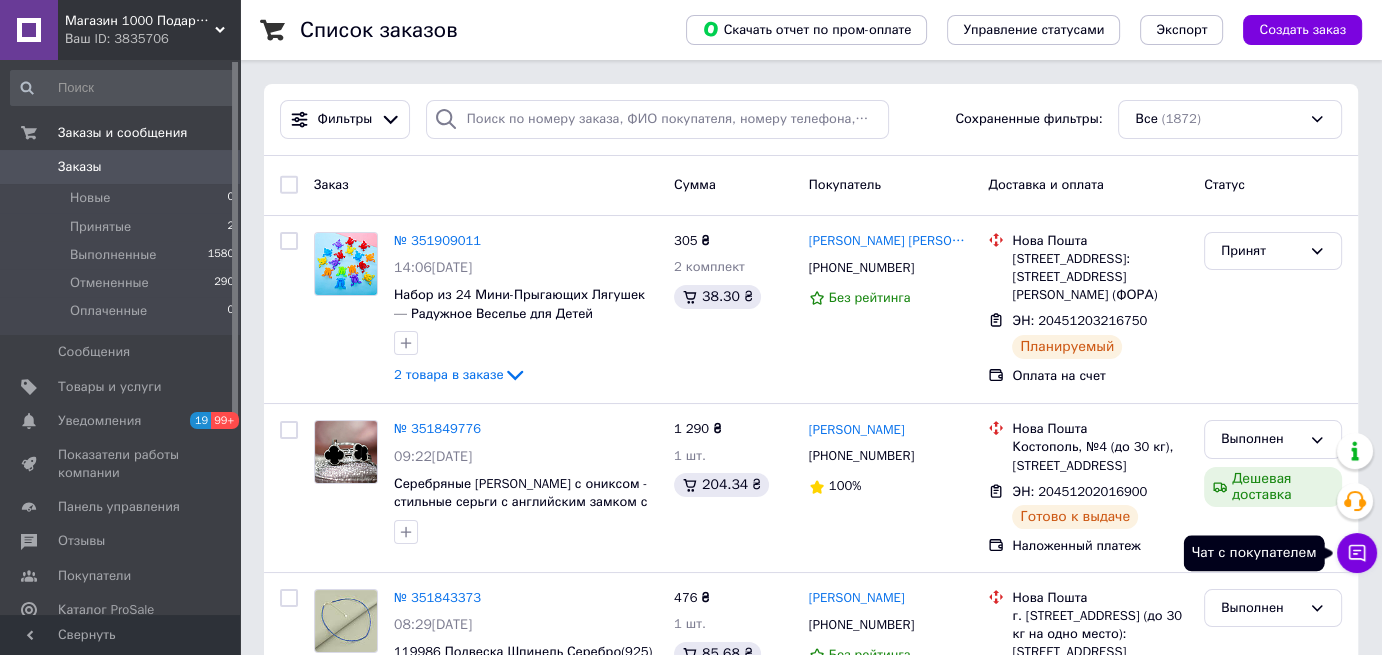 click 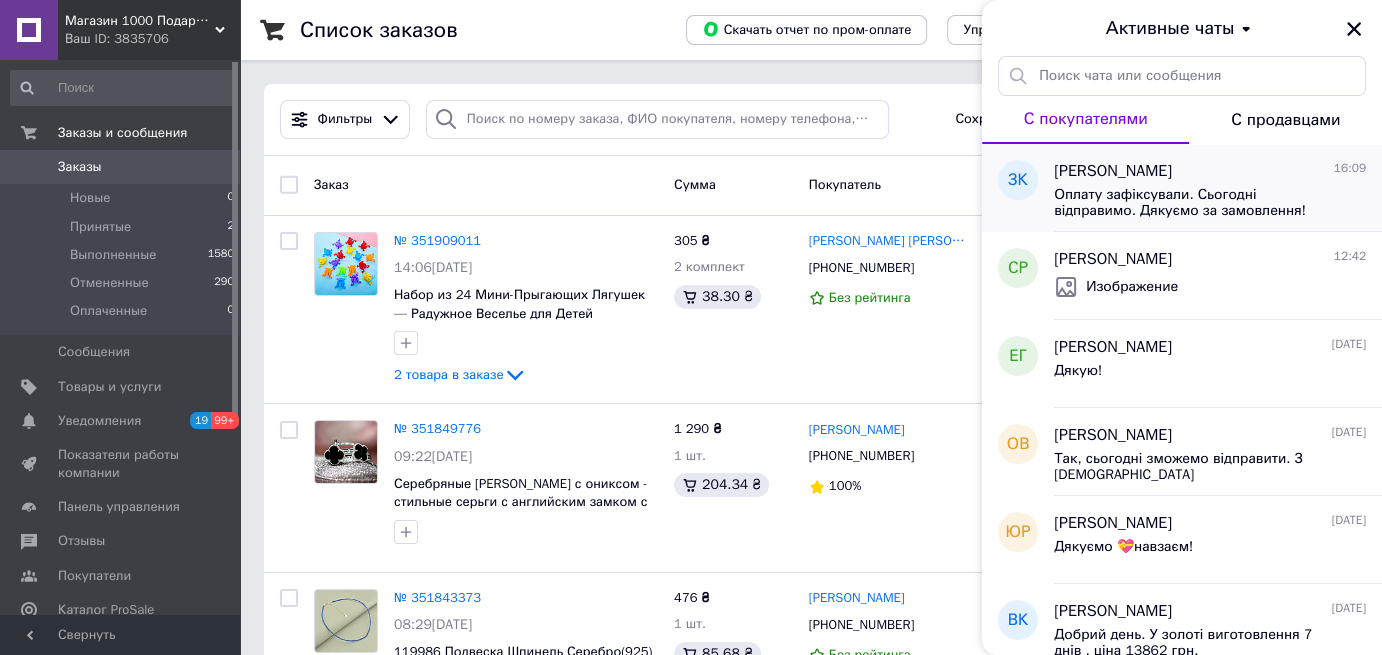 click on "Оплату зафіксували. Сьогодні відправимо. Дякуємо за замовлення!" at bounding box center [1196, 203] 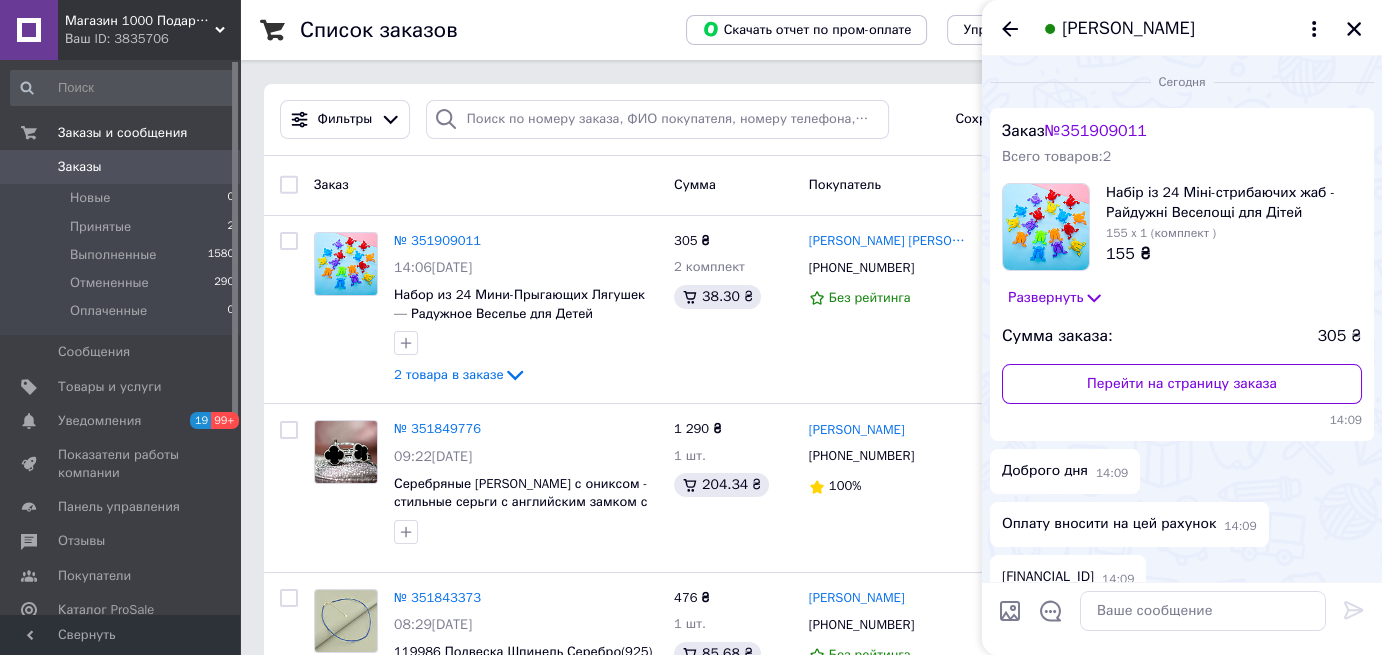 scroll, scrollTop: 988, scrollLeft: 0, axis: vertical 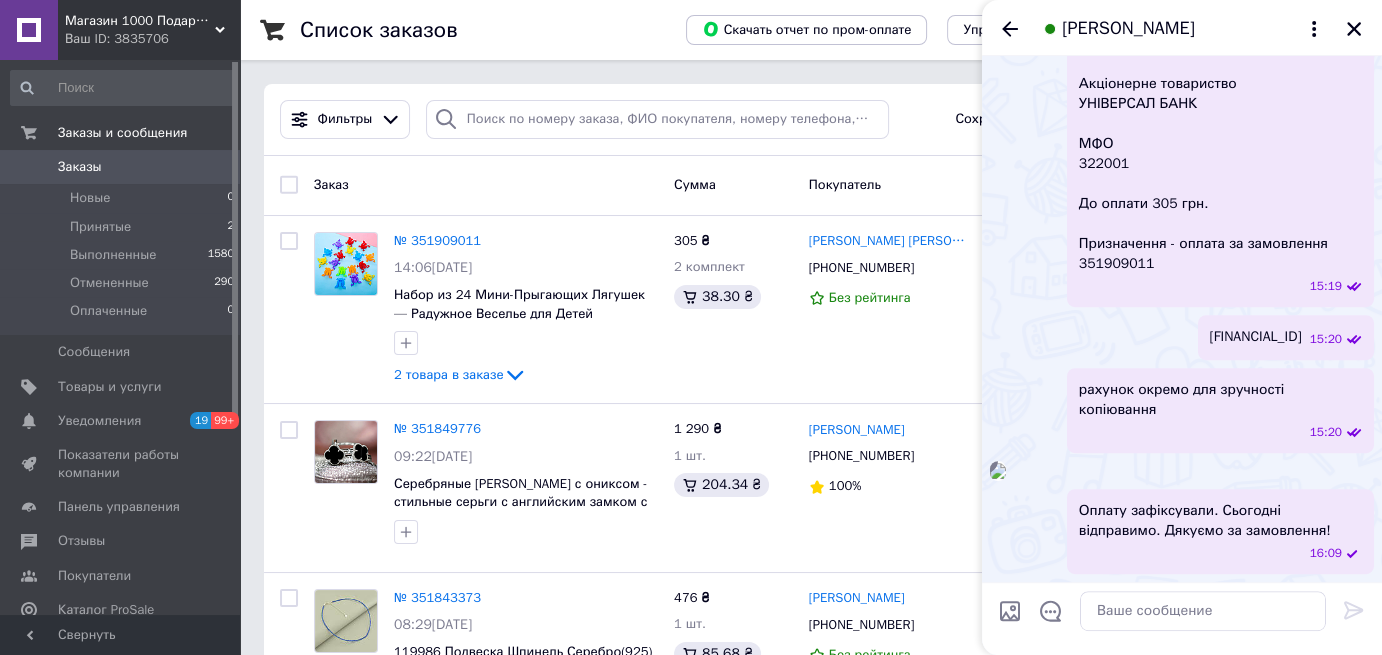 click at bounding box center [1203, 611] 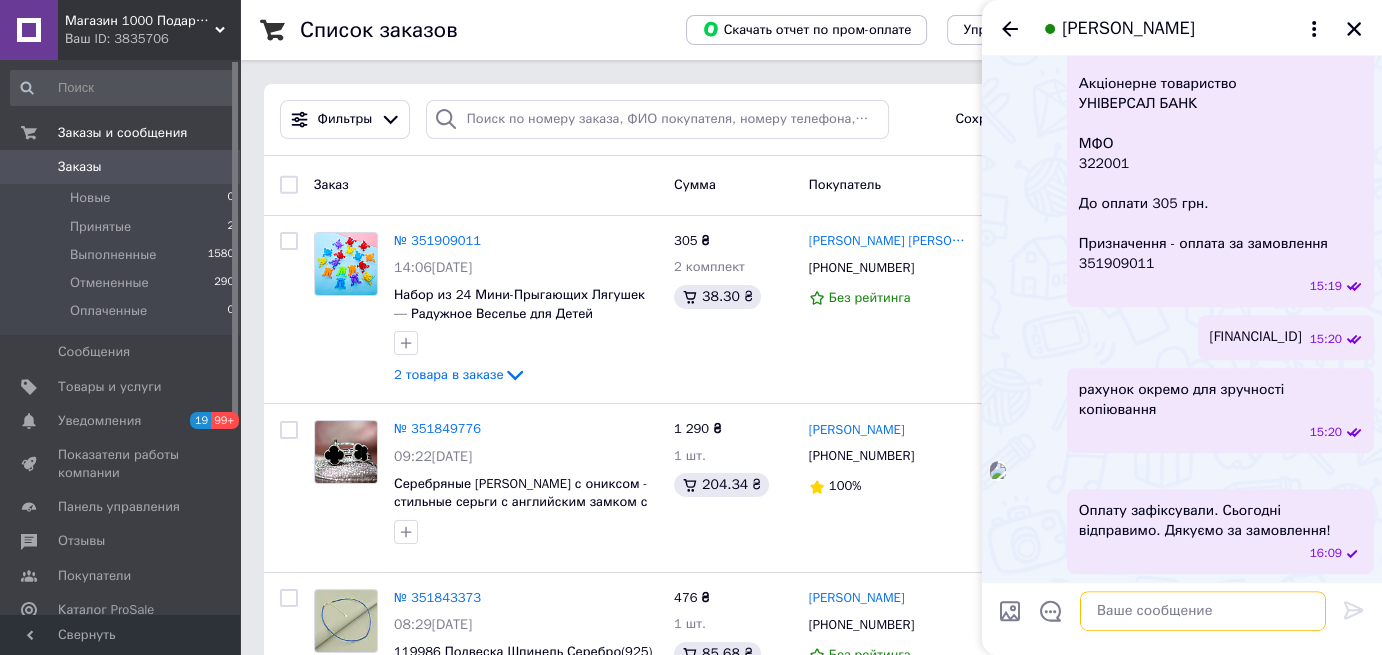 click at bounding box center (1203, 611) 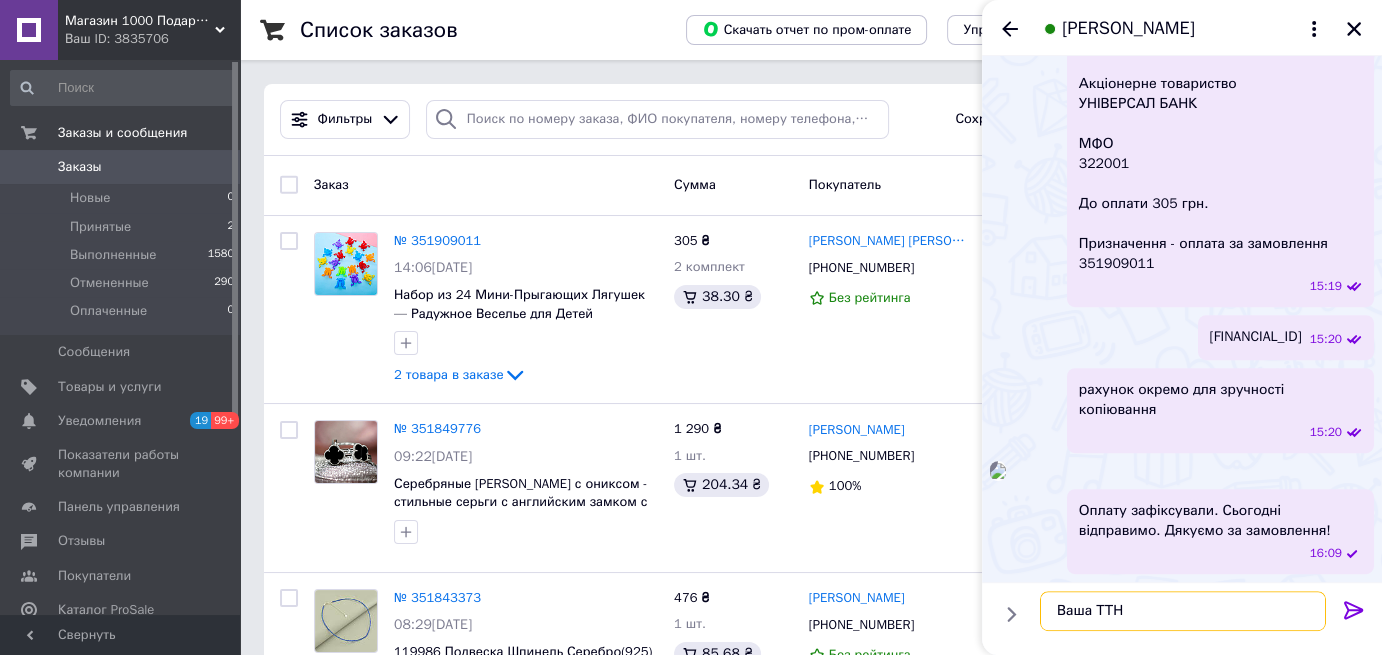 paste on "20451203216750" 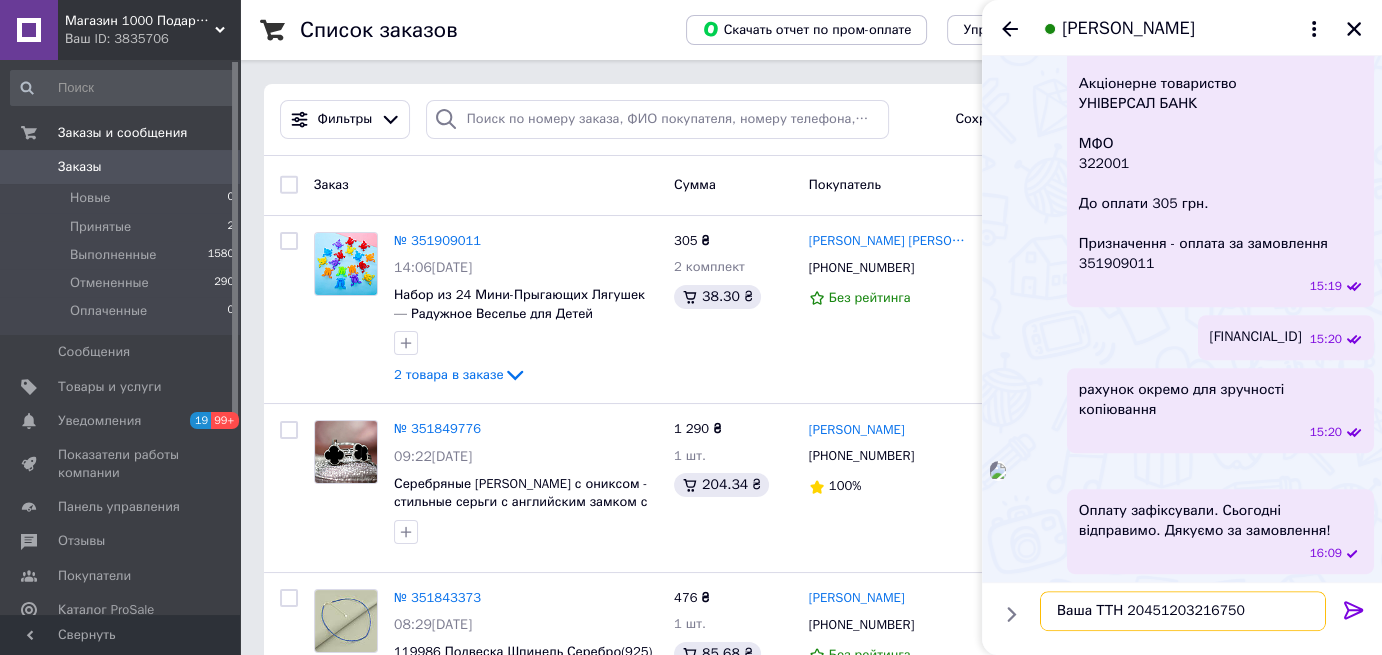 scroll, scrollTop: 12, scrollLeft: 0, axis: vertical 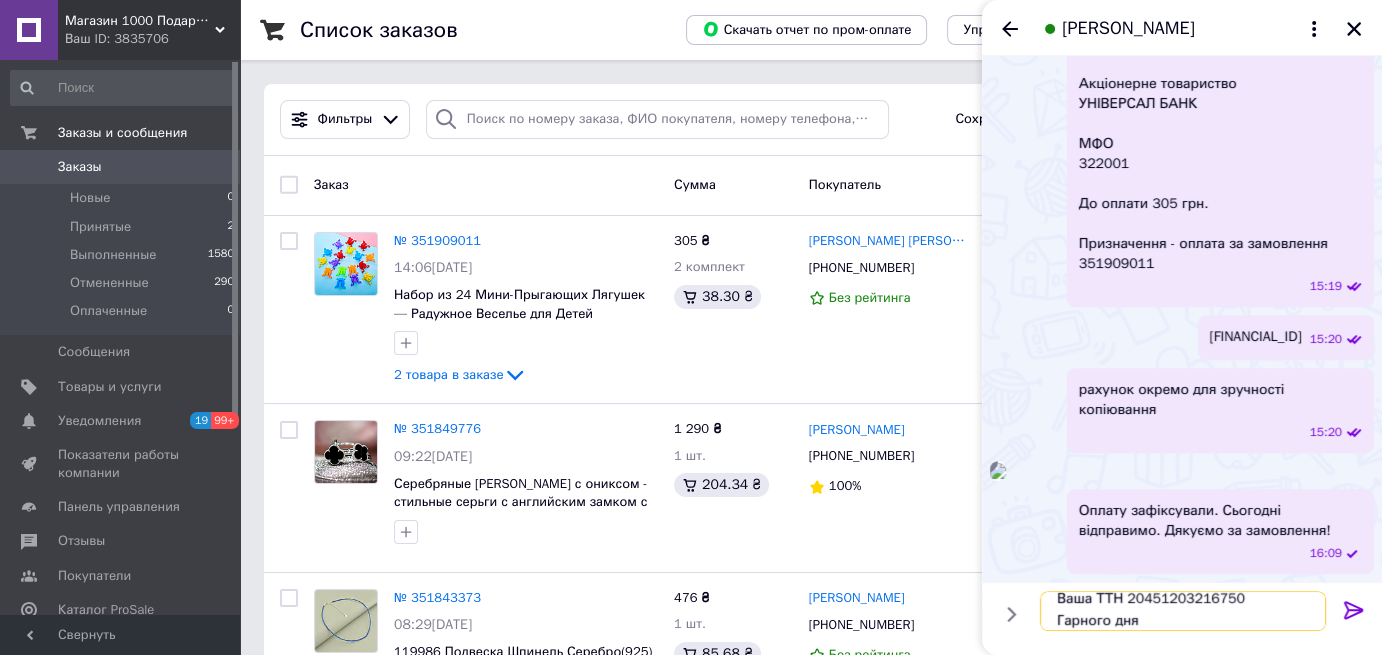 type on "Ваша ТТН 20451203216750
Гарного дня!" 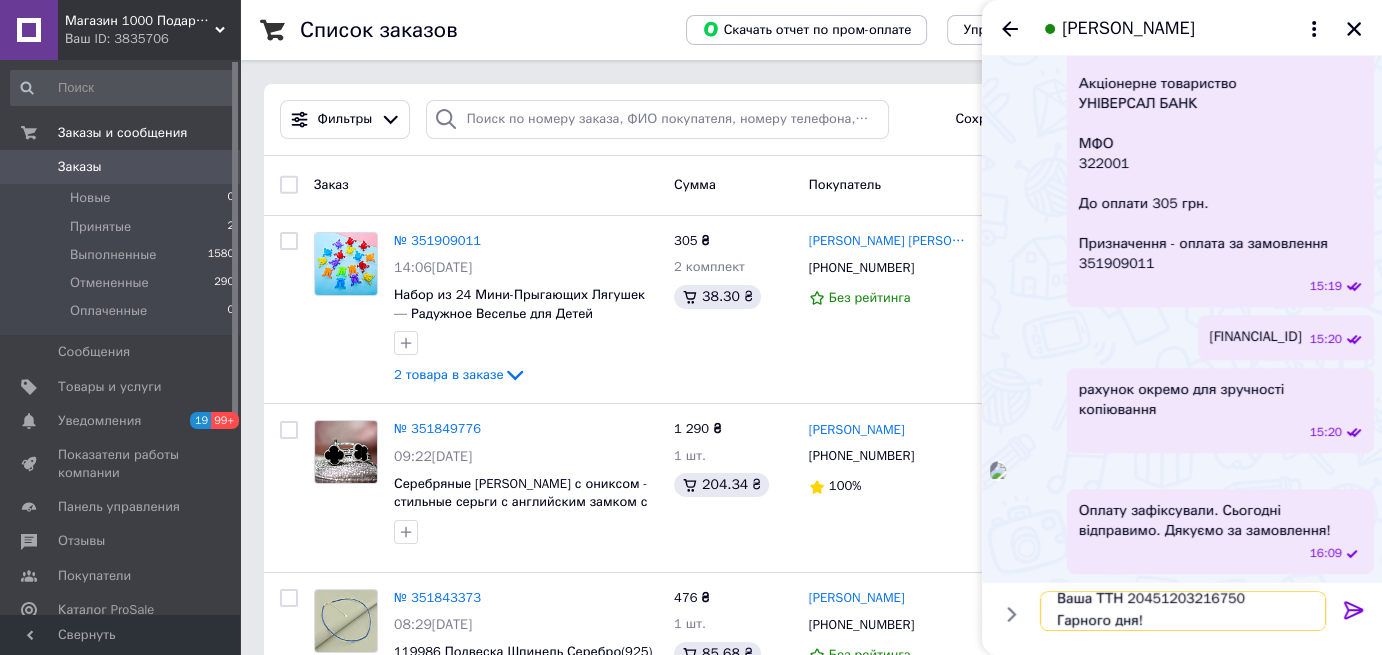 scroll, scrollTop: 1, scrollLeft: 0, axis: vertical 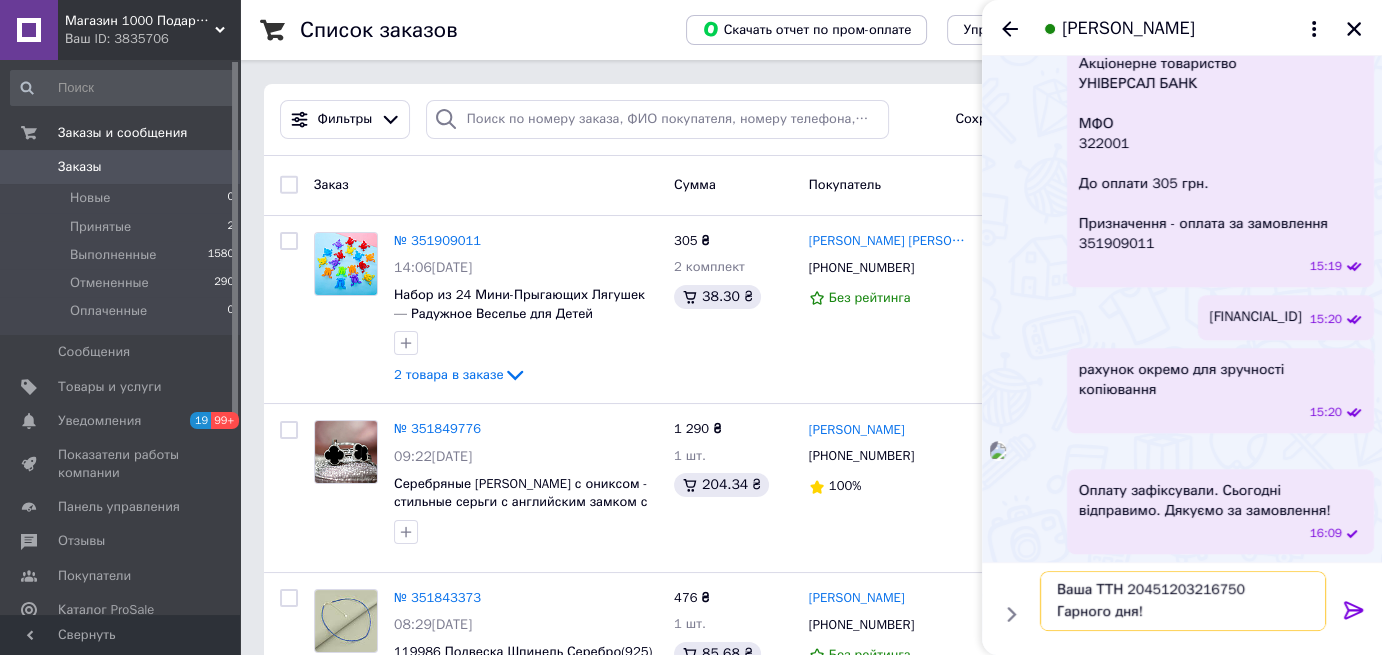 type 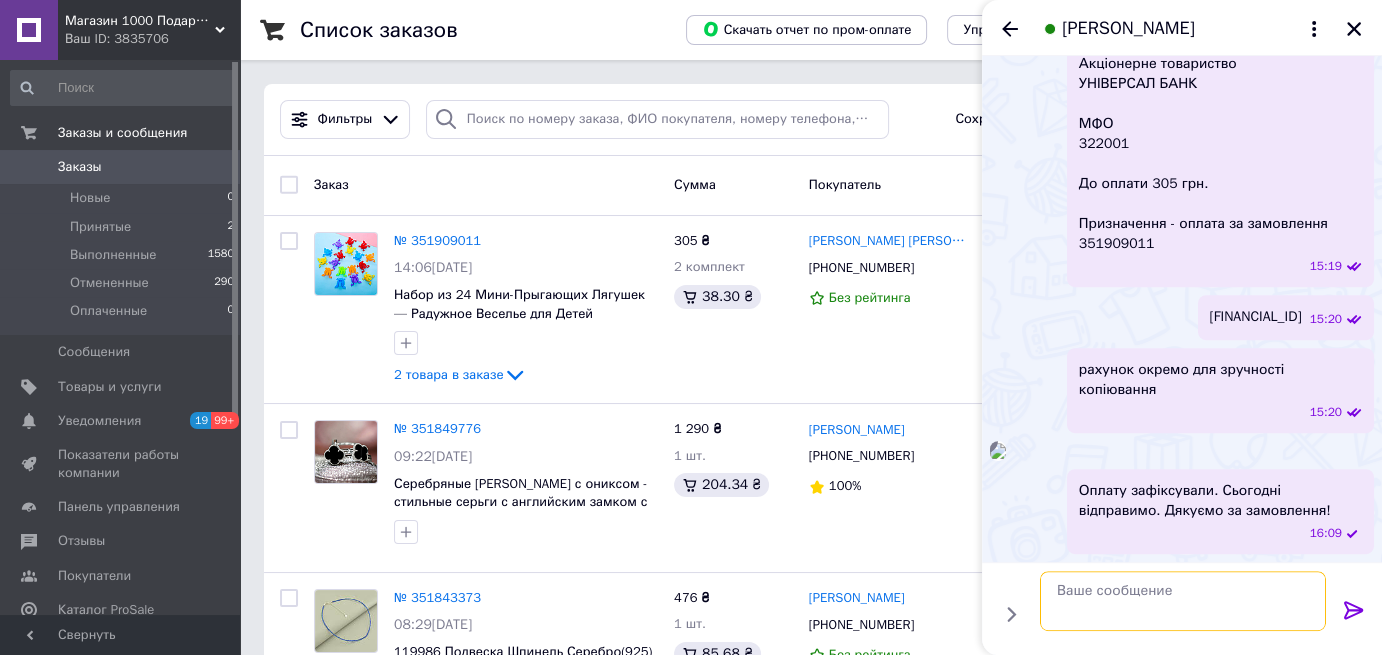 scroll, scrollTop: 0, scrollLeft: 0, axis: both 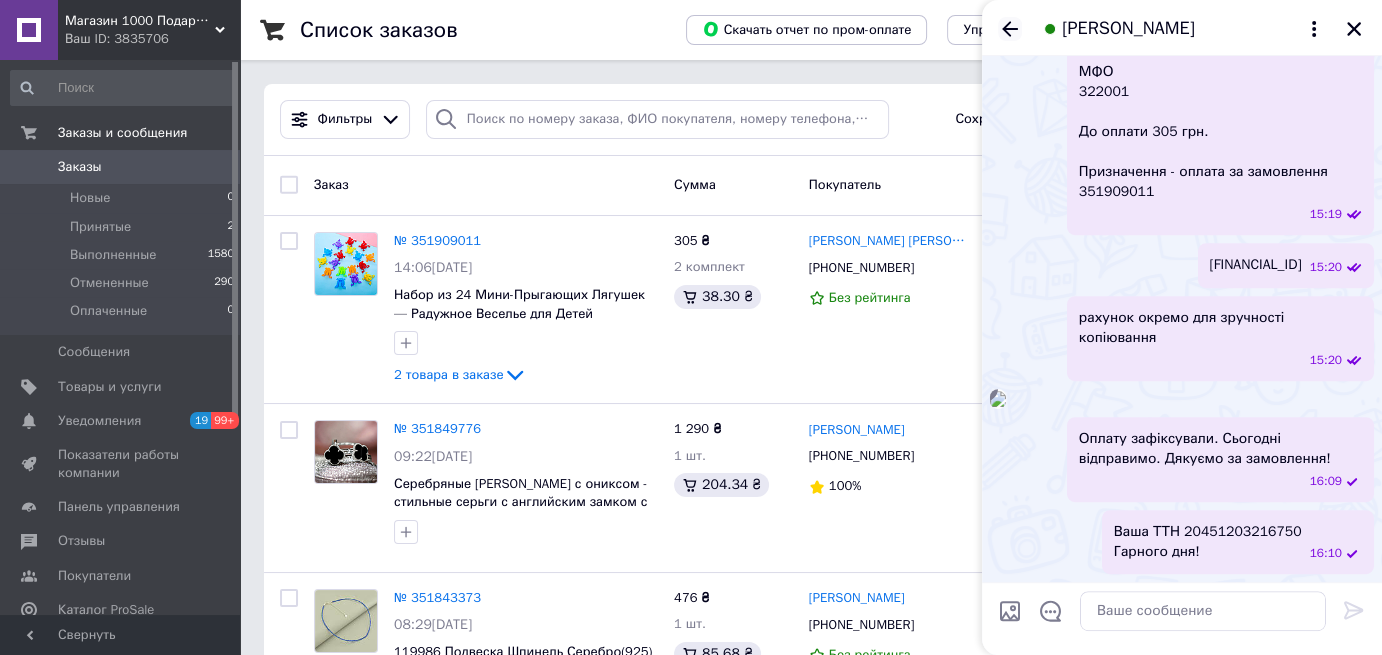 click 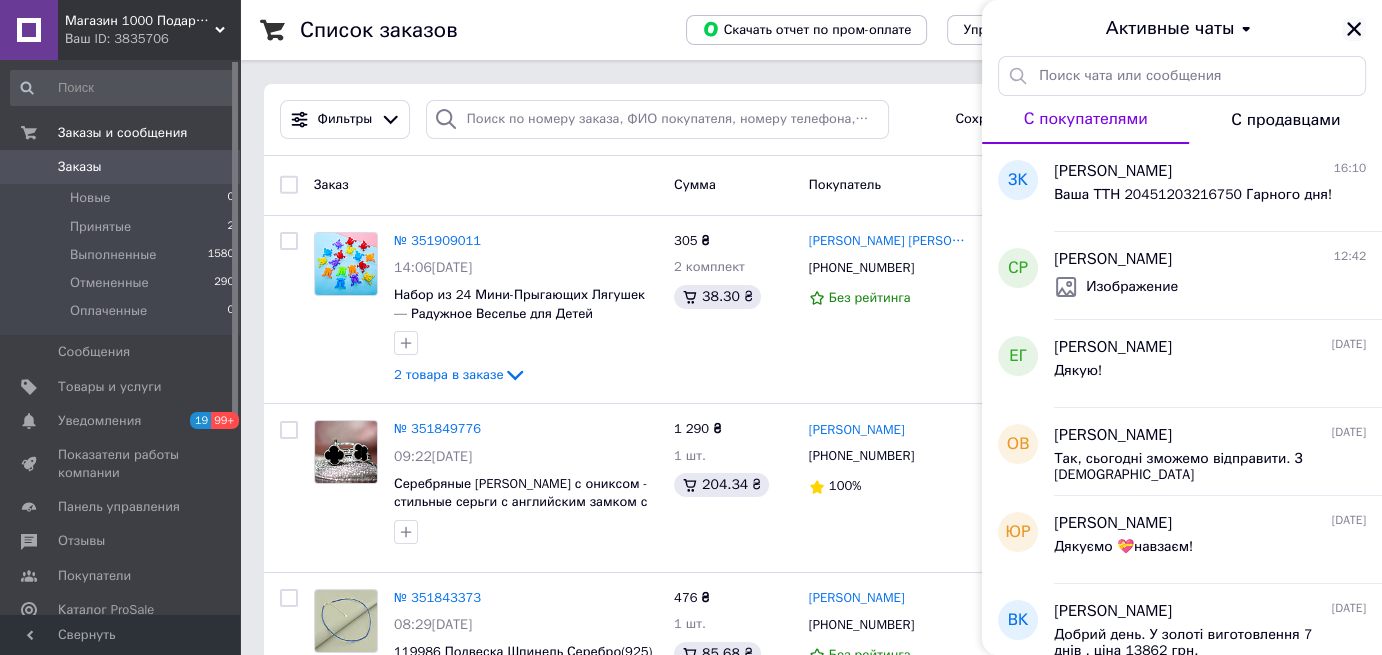 click 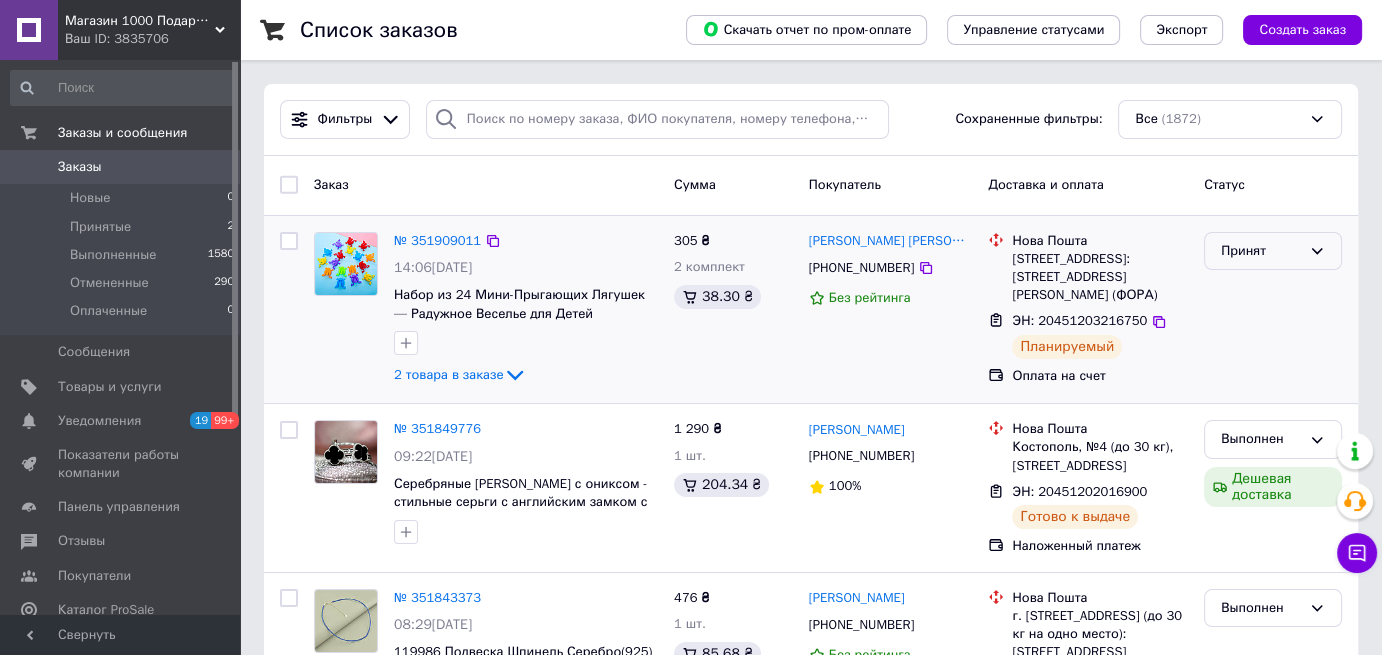 click on "Принят" at bounding box center [1261, 251] 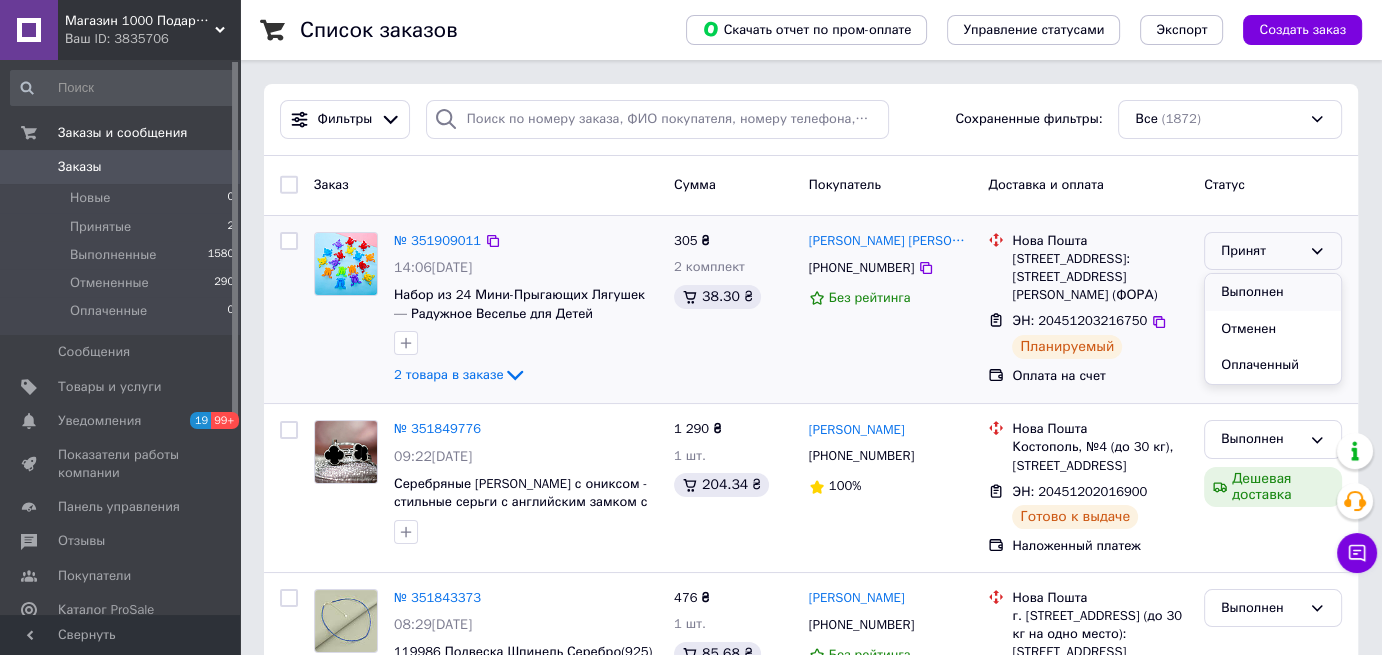 click on "Выполнен" at bounding box center [1273, 292] 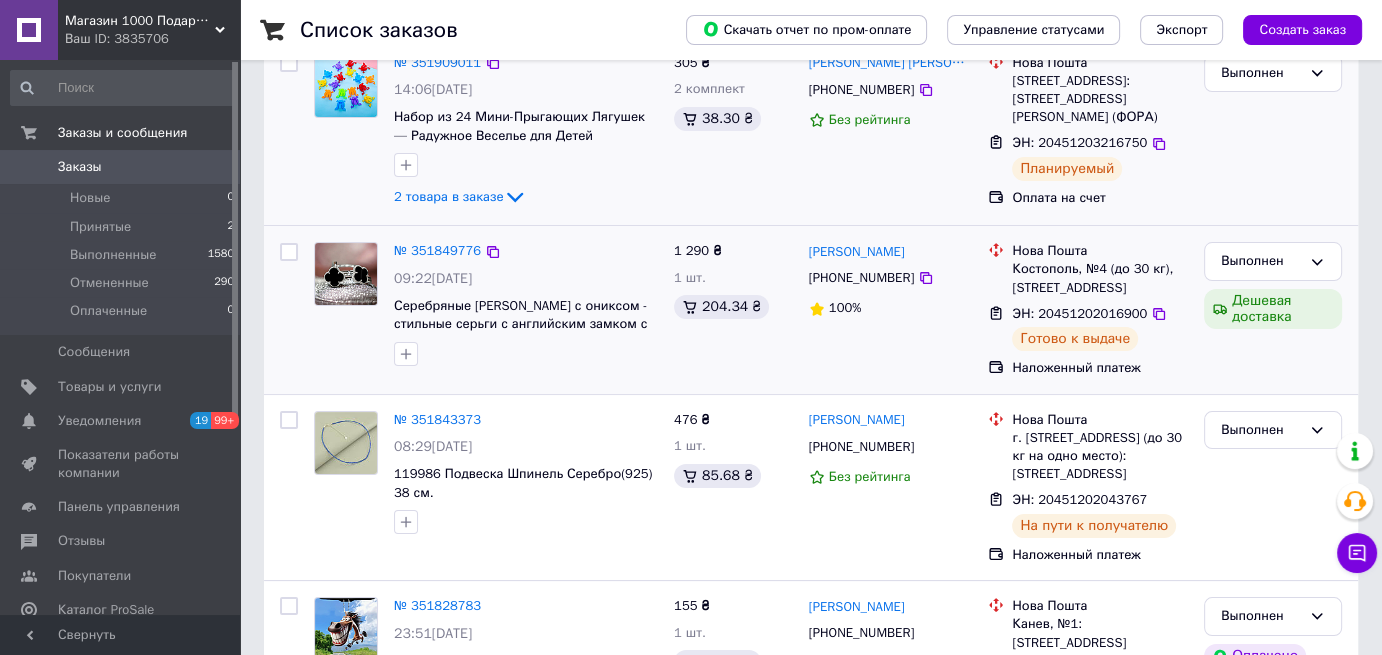 scroll, scrollTop: 0, scrollLeft: 0, axis: both 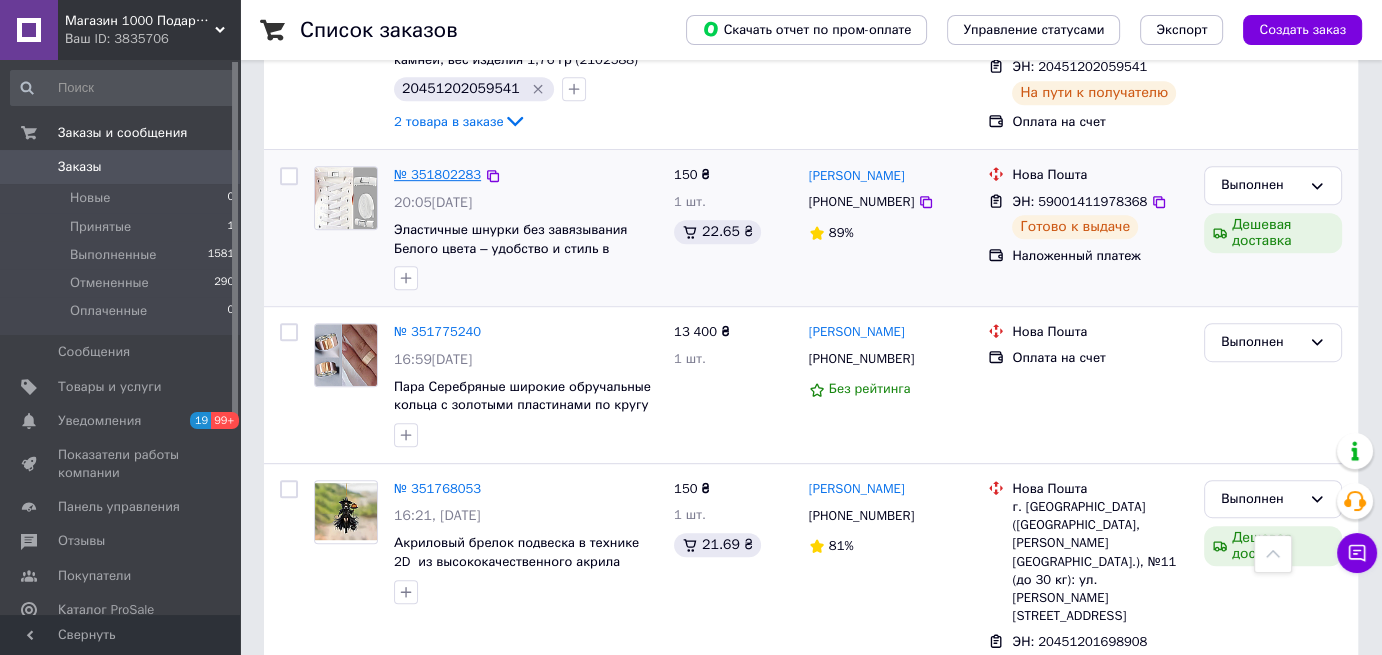 click on "№ 351802283" at bounding box center [437, 174] 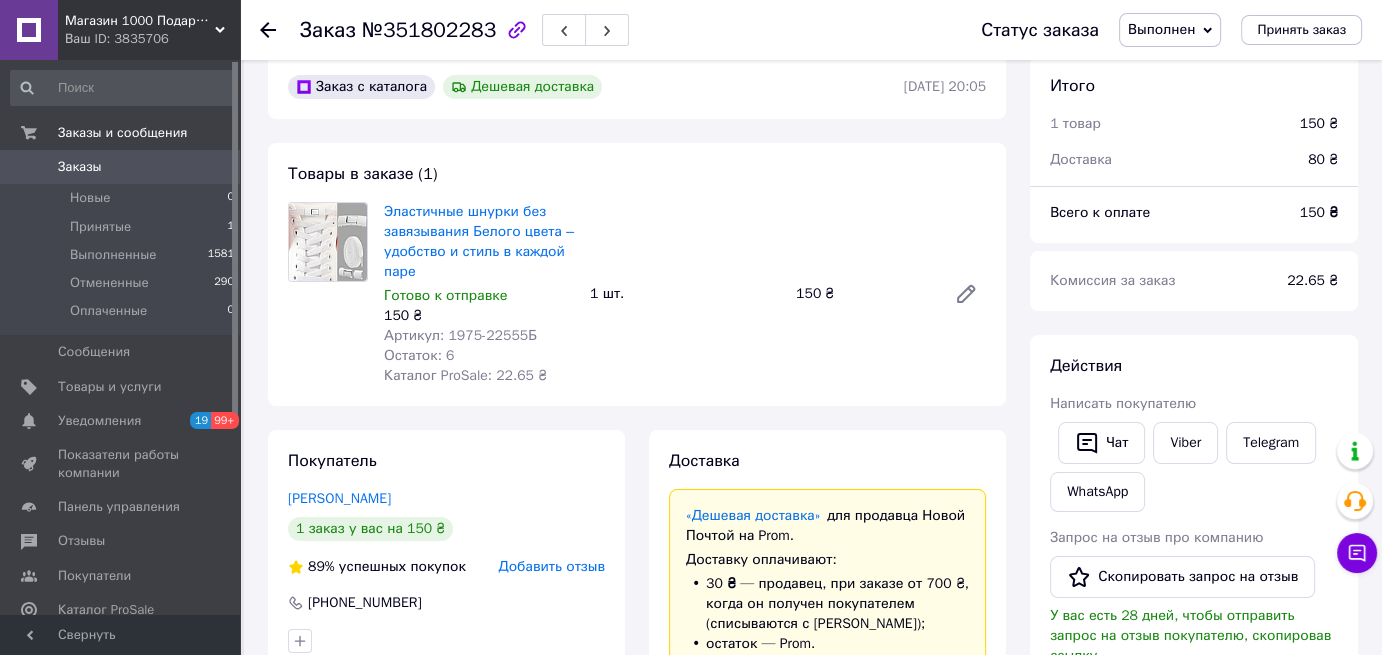 scroll, scrollTop: 0, scrollLeft: 0, axis: both 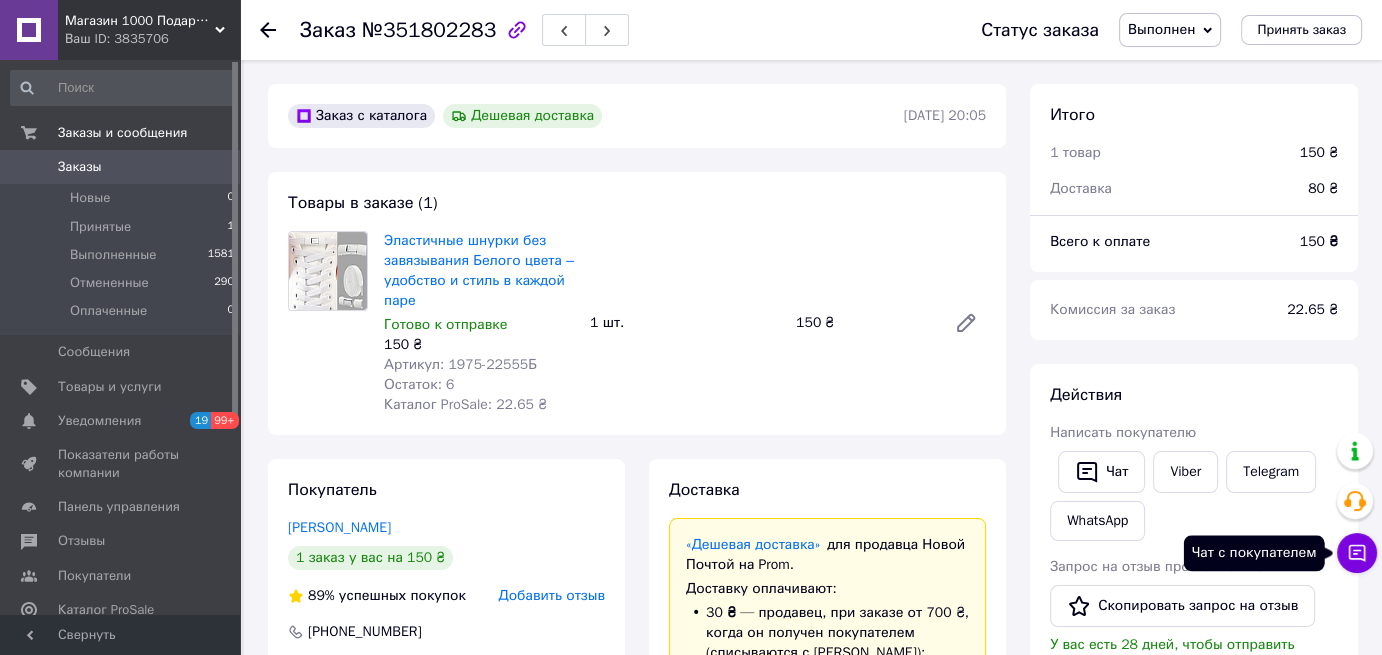 click 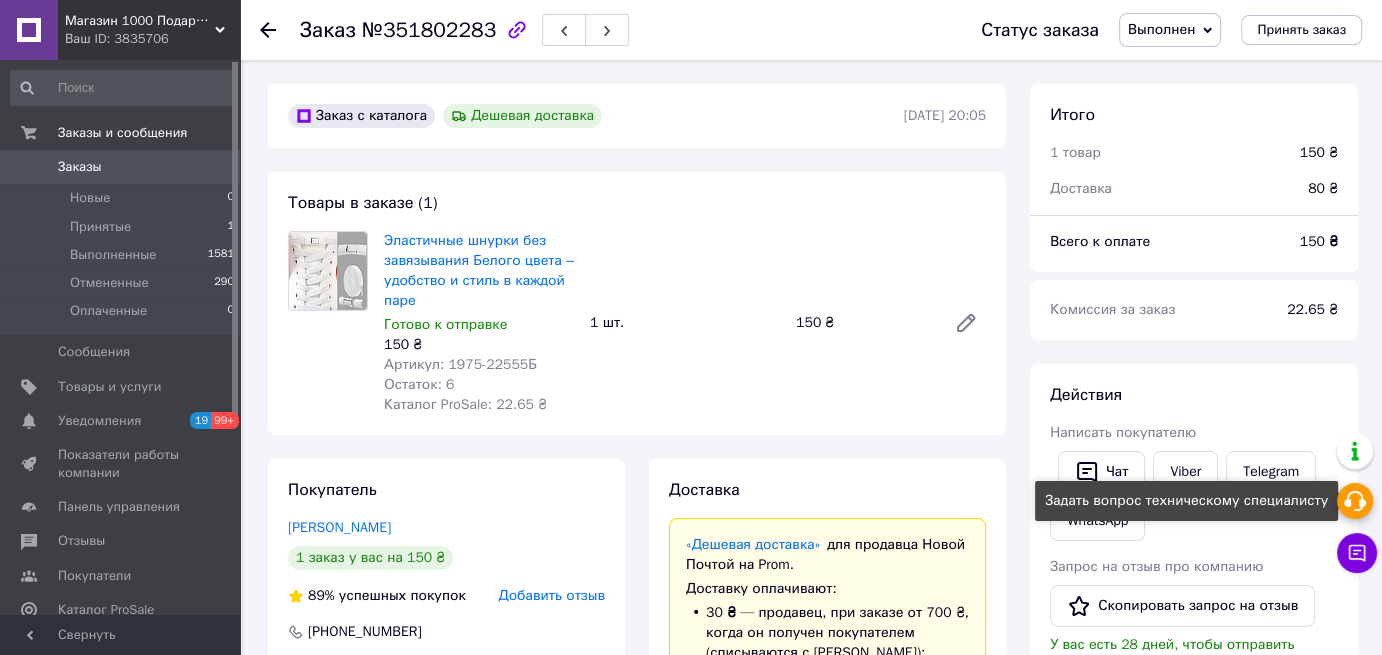 click 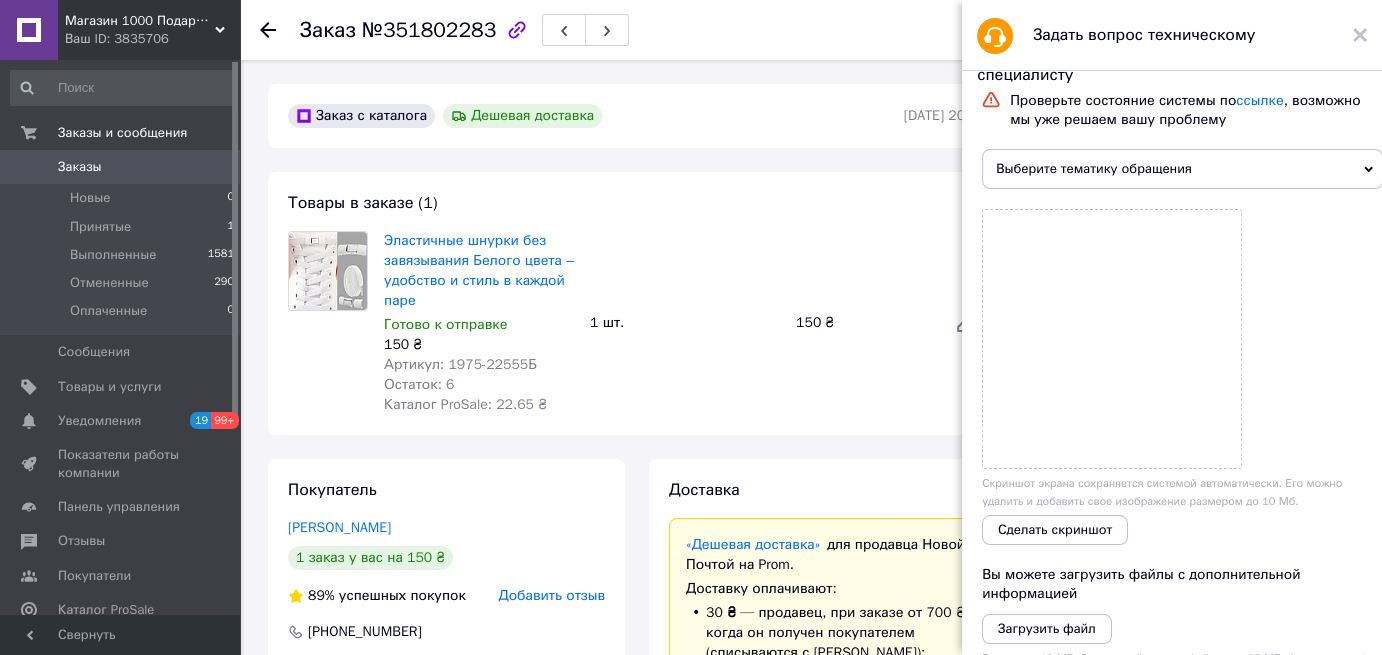 click on "Выберите тематику обращения" at bounding box center [1182, 169] 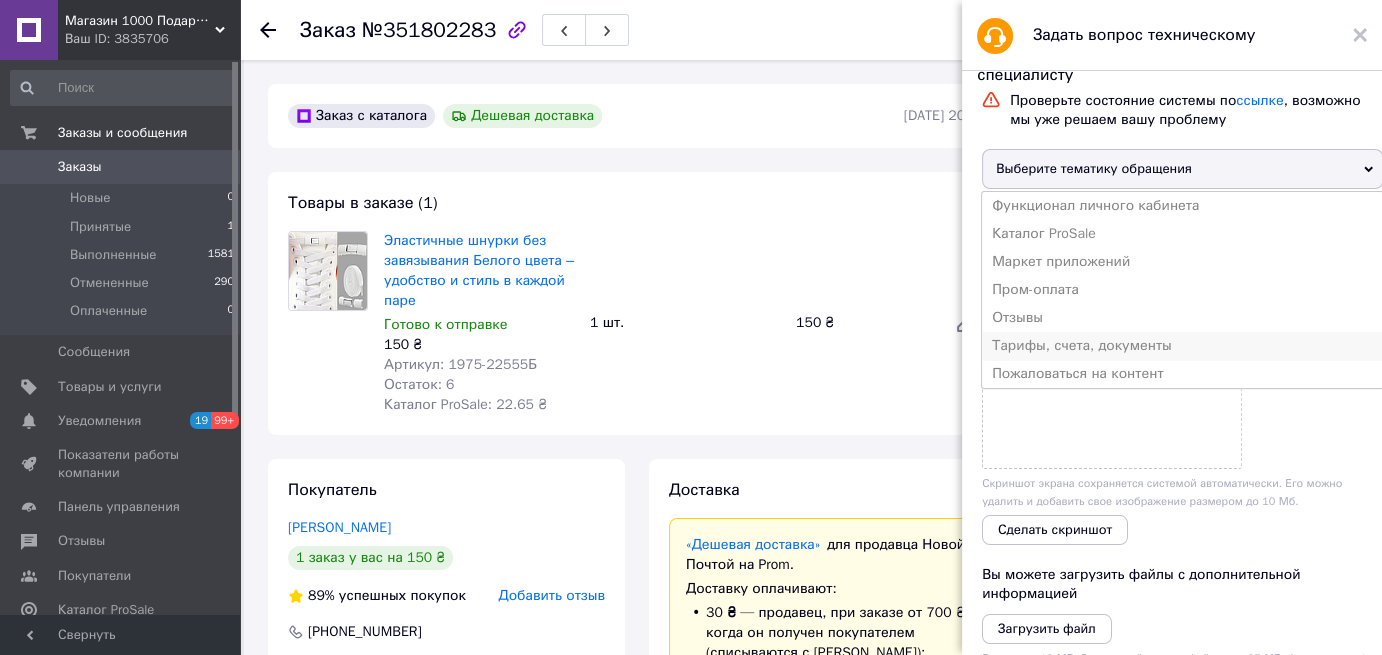 click on "Тарифы, счета, документы" at bounding box center [1182, 346] 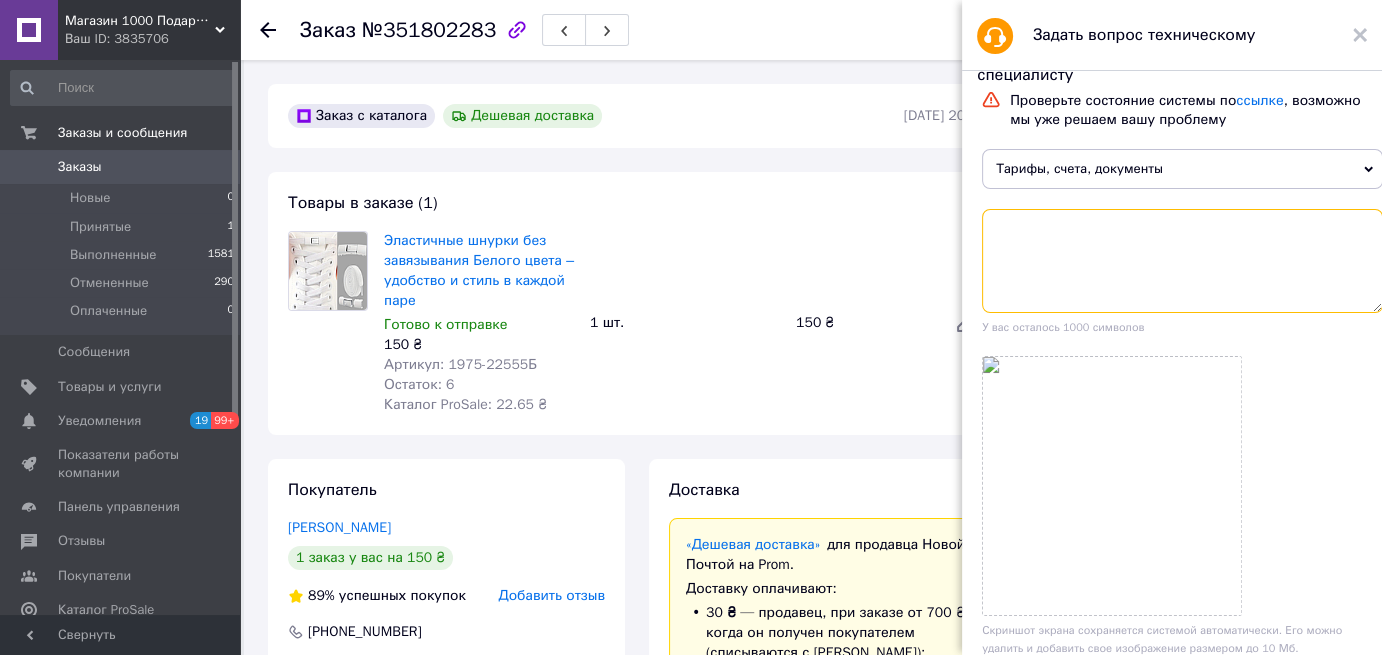 click at bounding box center [1182, 261] 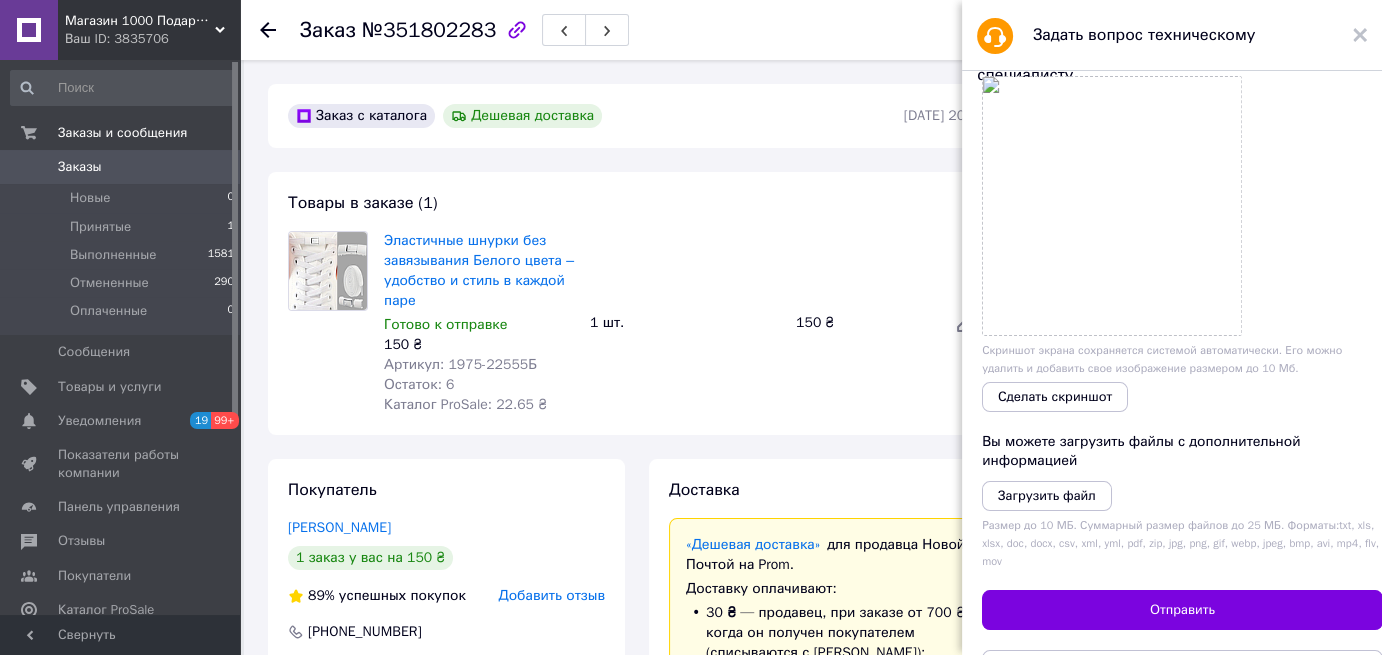 scroll, scrollTop: 393, scrollLeft: 0, axis: vertical 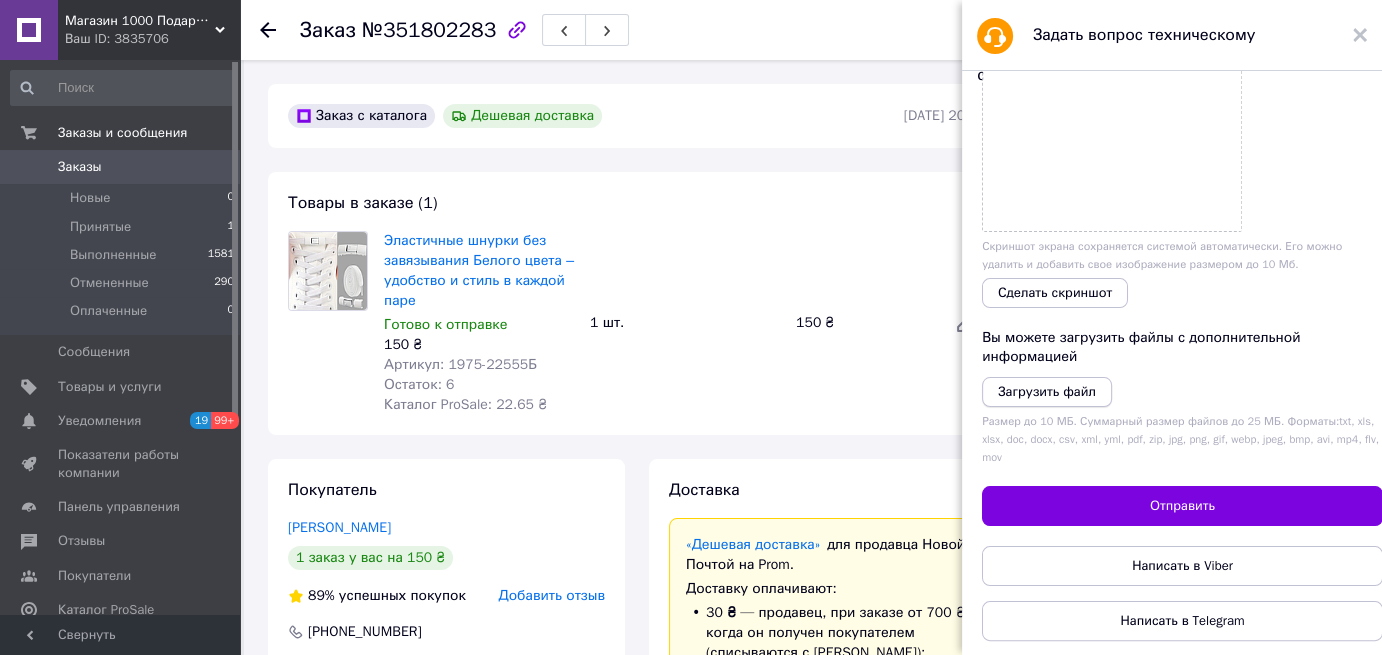 click on "Загрузить файл" at bounding box center [1047, 391] 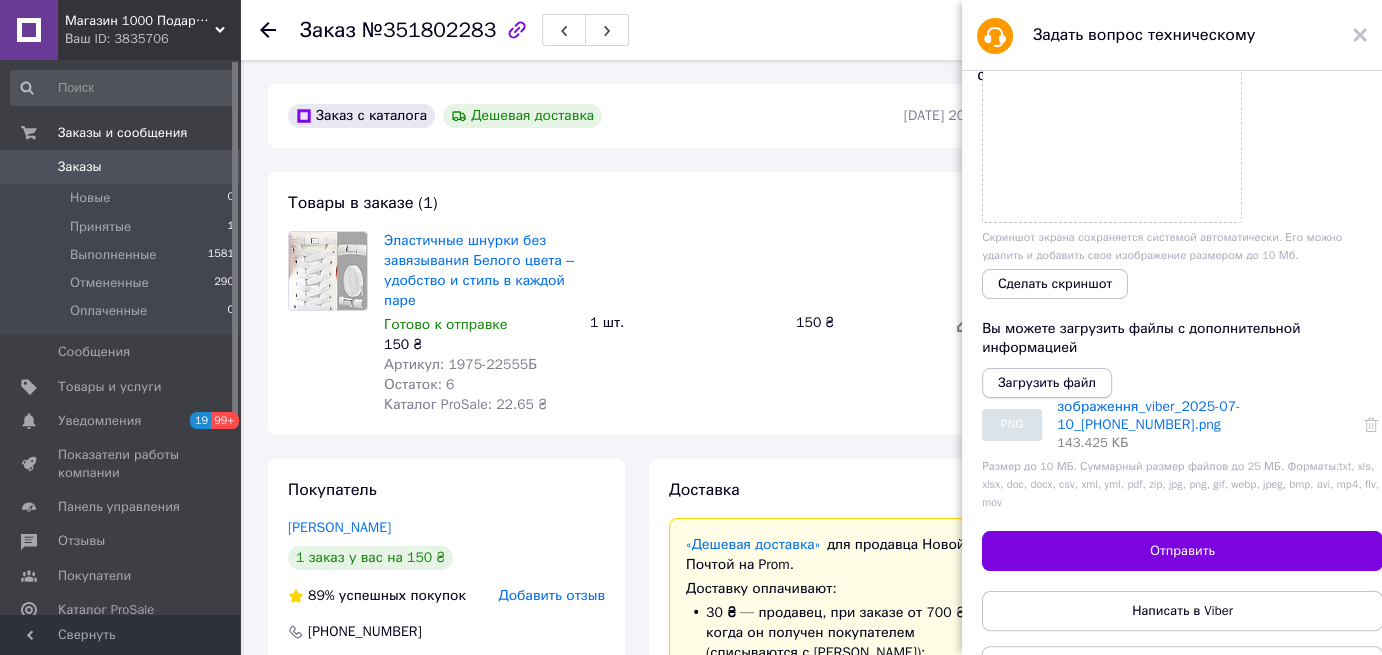 click on "Загрузить файл" at bounding box center (1047, 382) 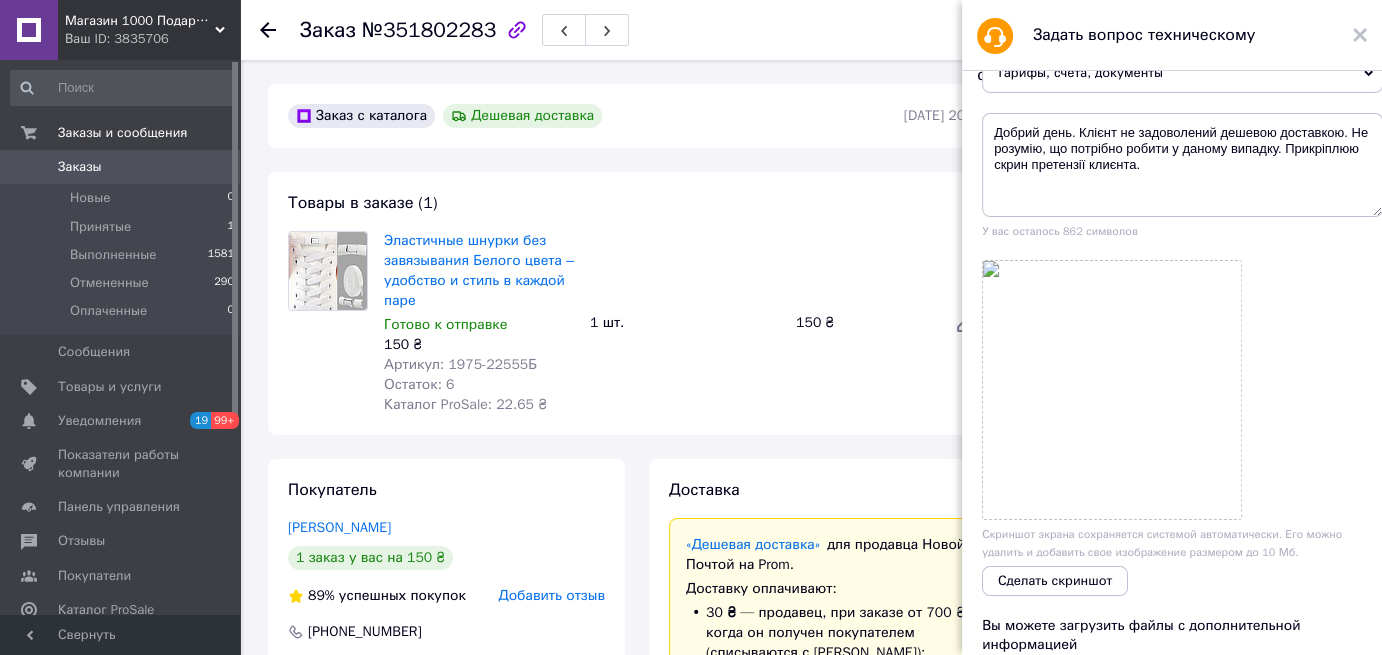scroll, scrollTop: 100, scrollLeft: 0, axis: vertical 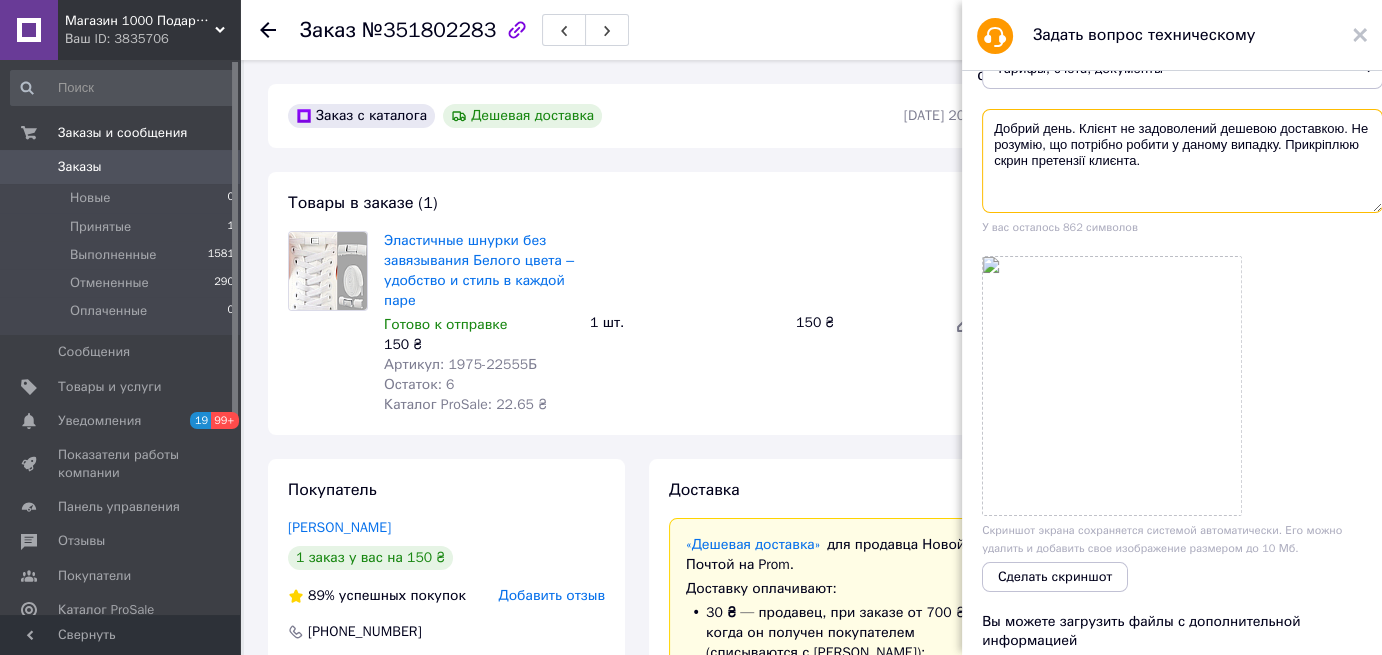 click on "Добрий день. Клієнт не задоволений дешевою доставкою. Не розумію, що потрібно робити у даному випадку. Прикріплюю скрин претензії клиєнта." at bounding box center (1182, 161) 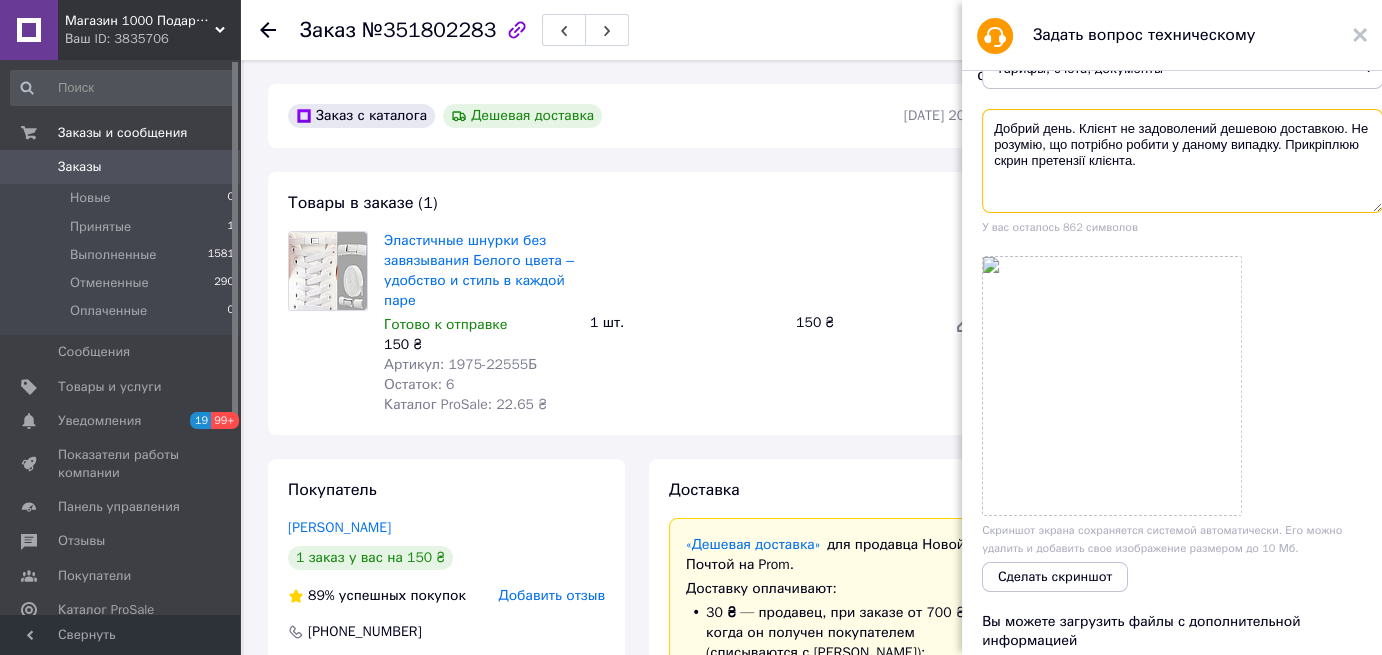 click on "Добрий день. Клієнт не задоволений дешевою доставкою. Не розумію, що потрібно робити у даному випадку. Прикріплюю скрин претензії клієнта." at bounding box center (1182, 161) 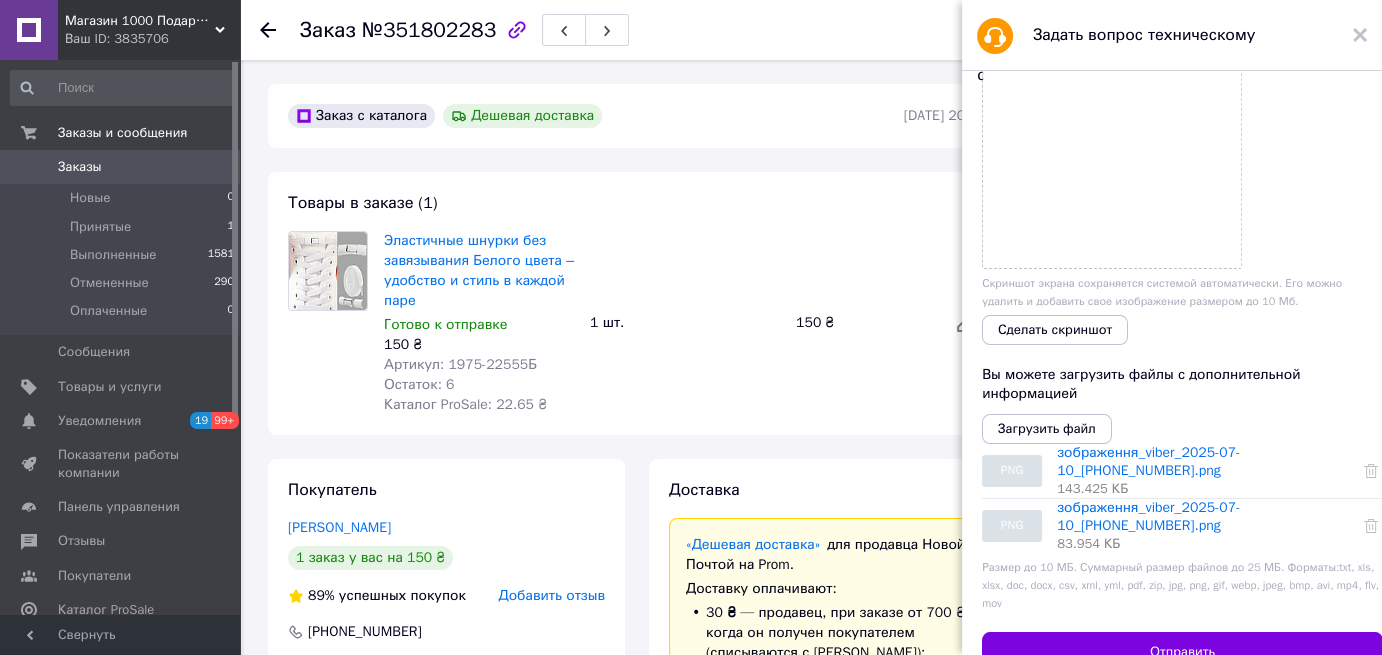scroll, scrollTop: 400, scrollLeft: 0, axis: vertical 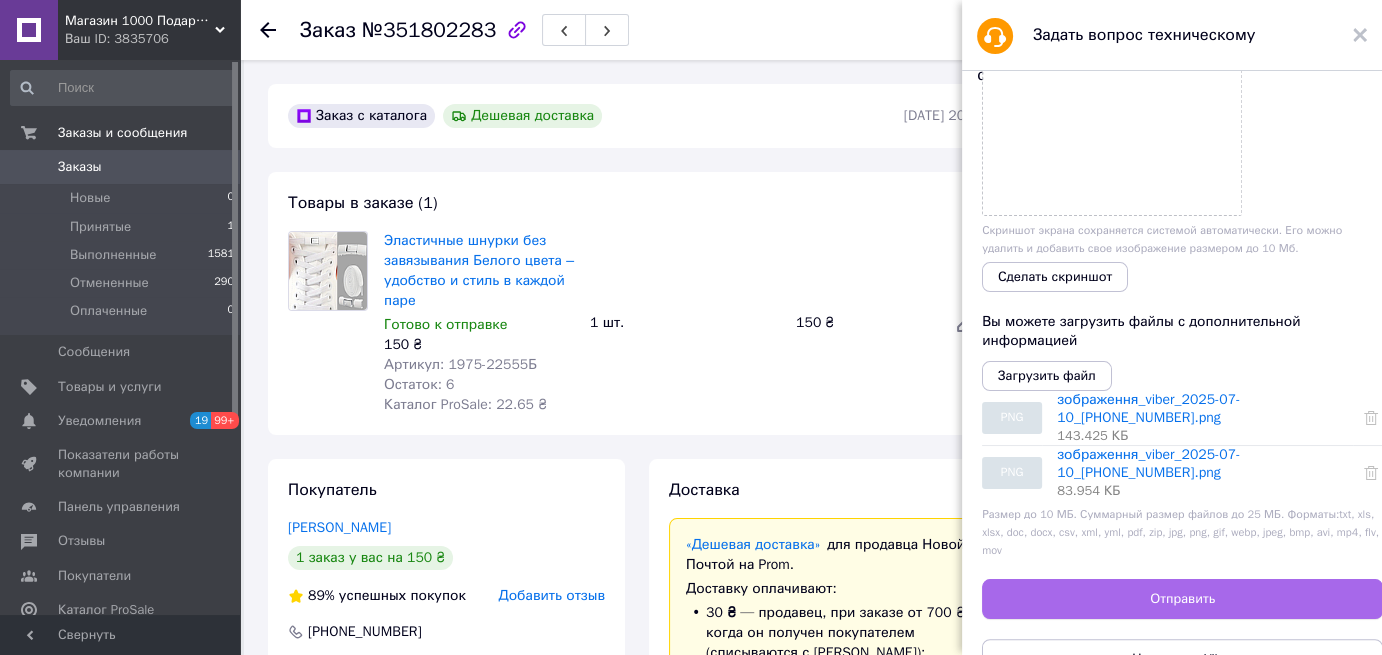 type on "Добрий день. Клієнт не задоволений дешевою доставкою. Не розумію, що потрібно робити у даному випадку. Прикріплюю скрин претензії клієнта." 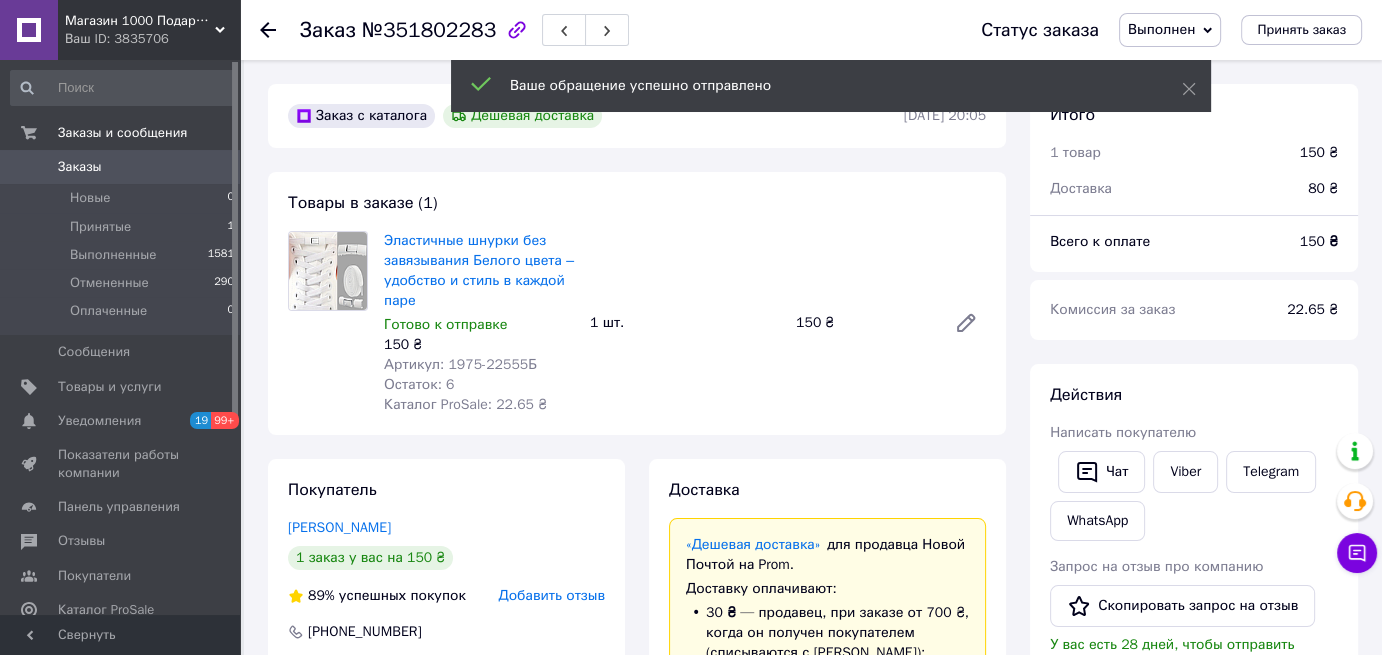 click on "Заказы" at bounding box center (80, 167) 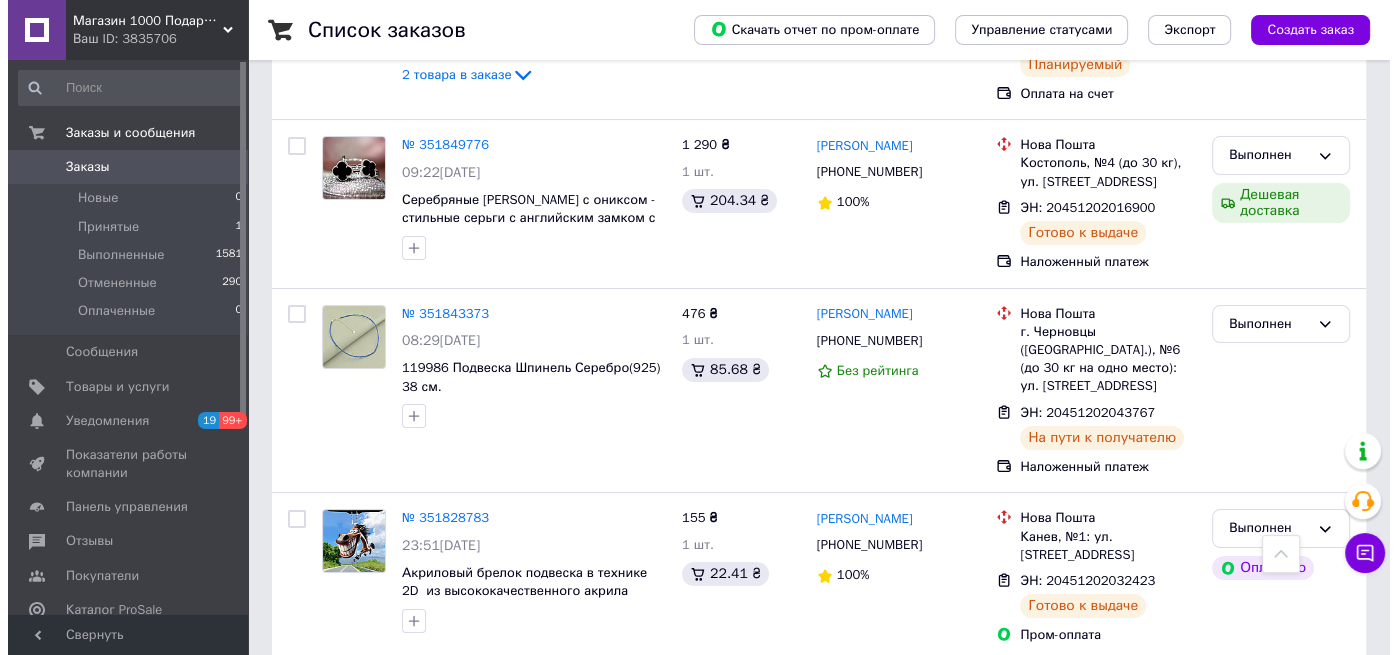 scroll, scrollTop: 0, scrollLeft: 0, axis: both 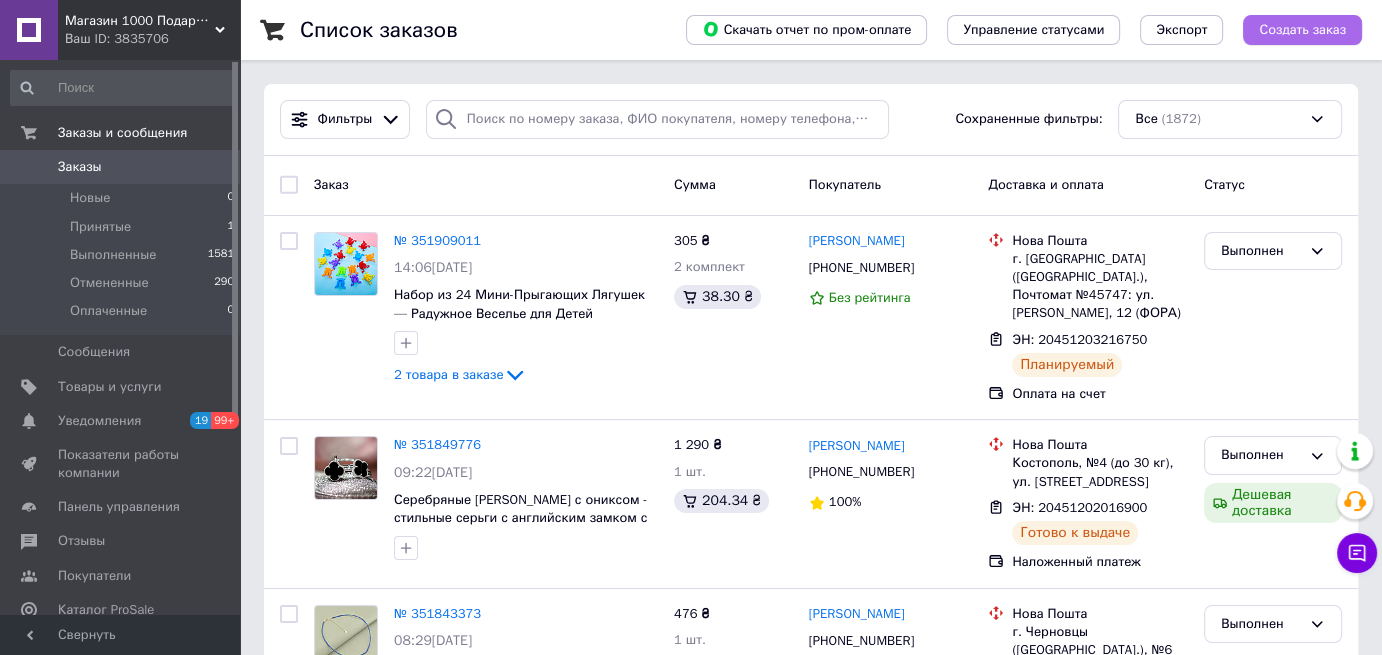 click on "Создать заказ" at bounding box center (1302, 30) 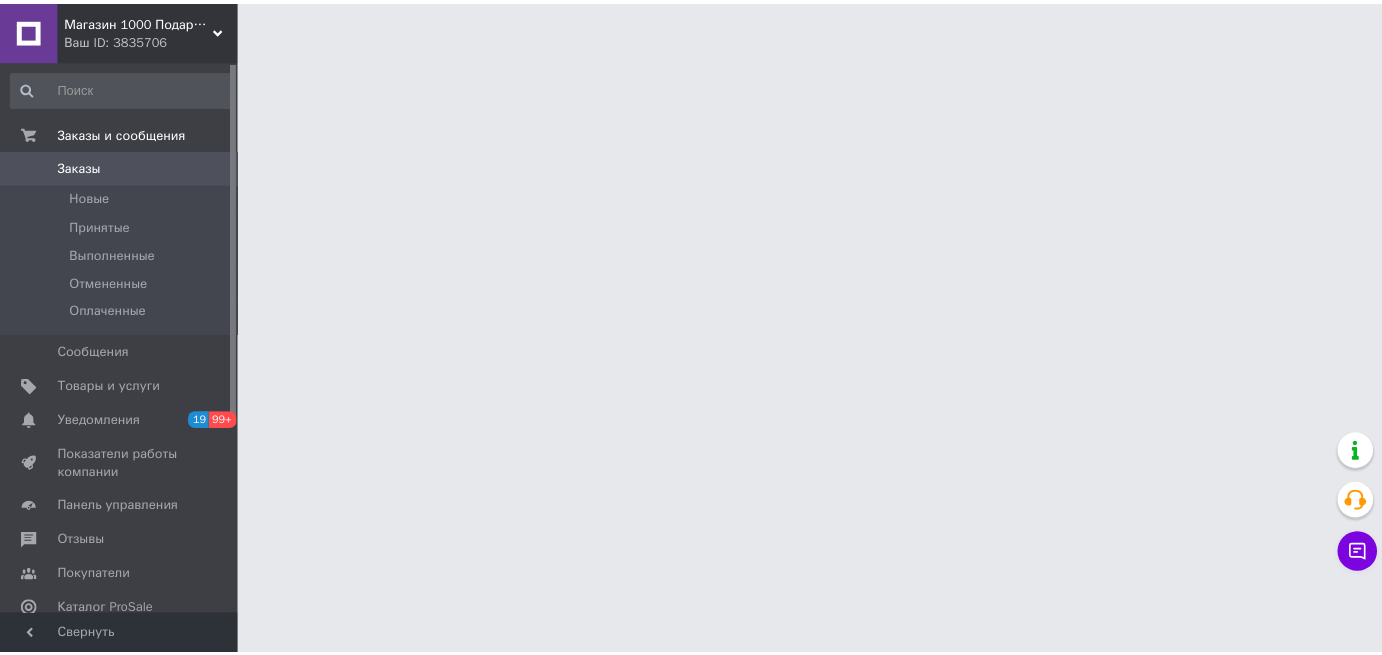 scroll, scrollTop: 0, scrollLeft: 0, axis: both 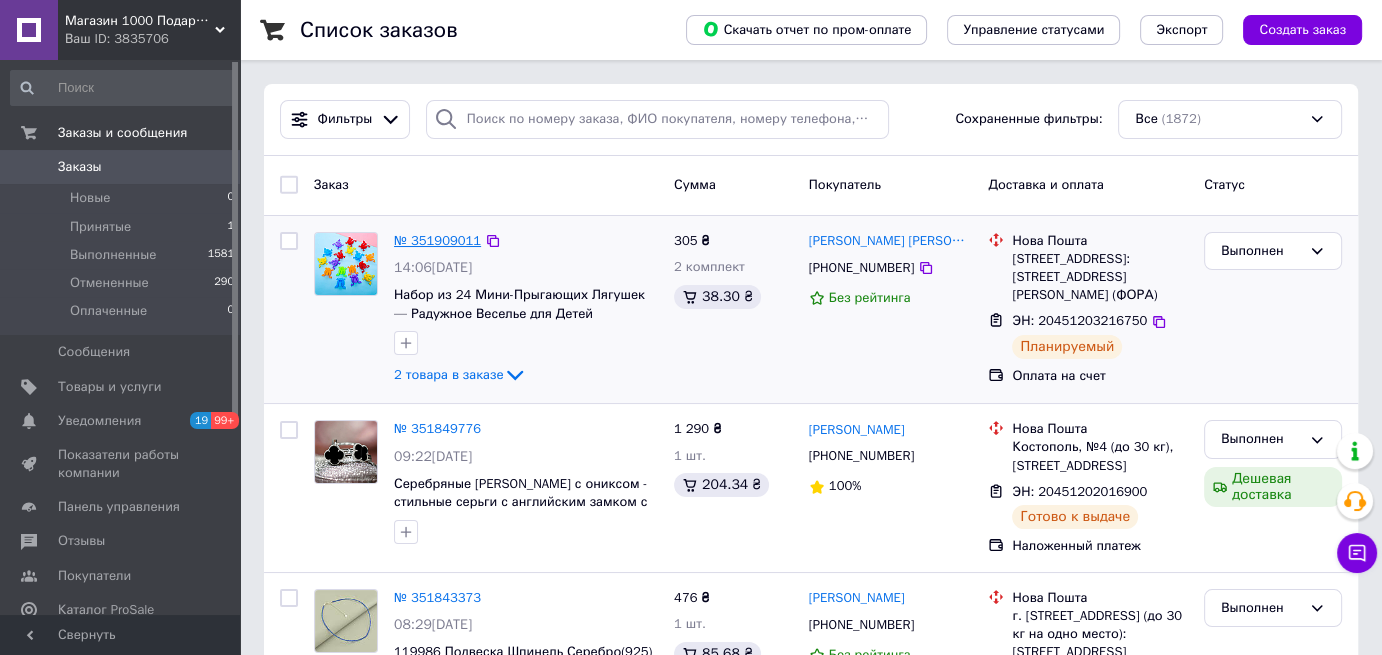 click on "№ 351909011" at bounding box center [437, 240] 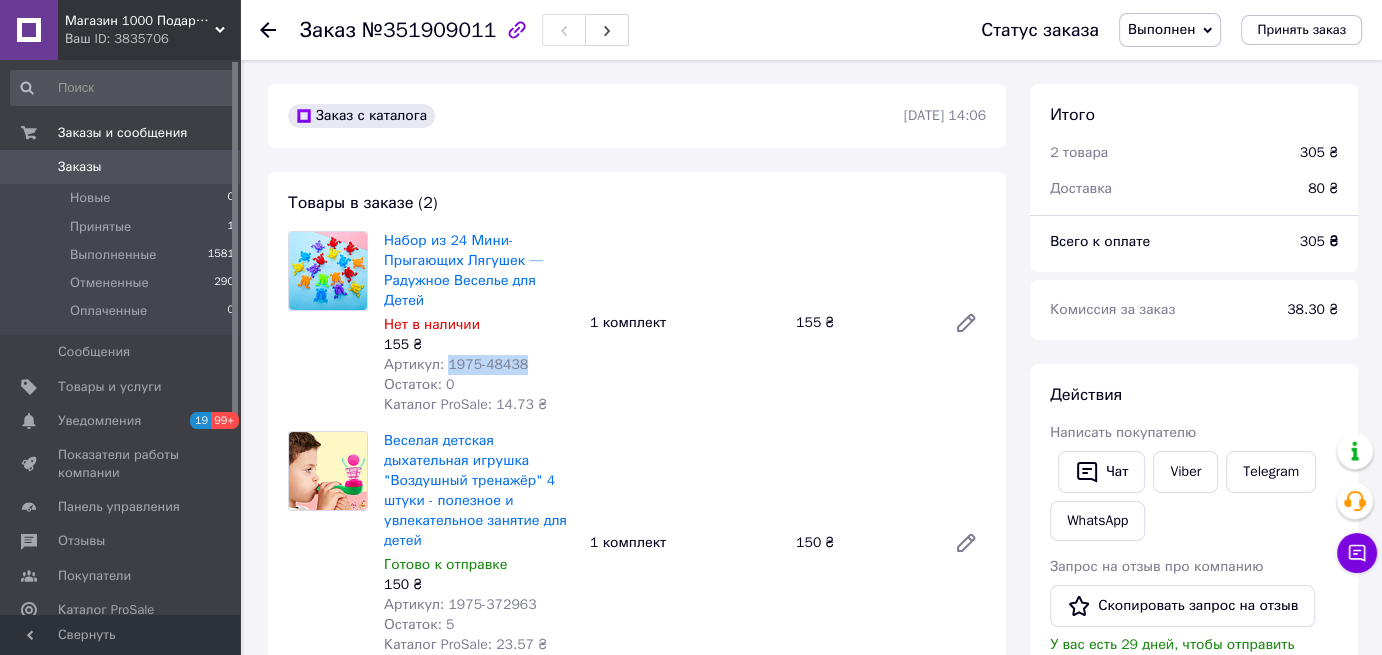 drag, startPoint x: 525, startPoint y: 347, endPoint x: 442, endPoint y: 346, distance: 83.00603 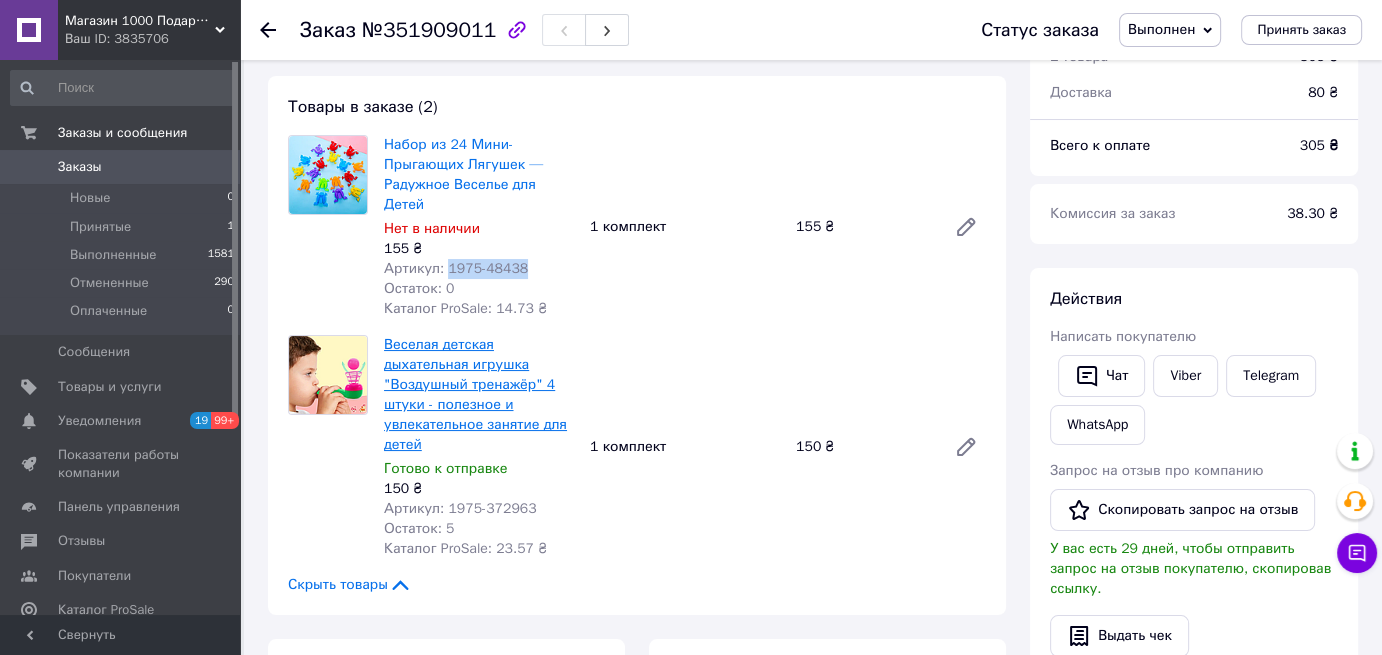 scroll, scrollTop: 100, scrollLeft: 0, axis: vertical 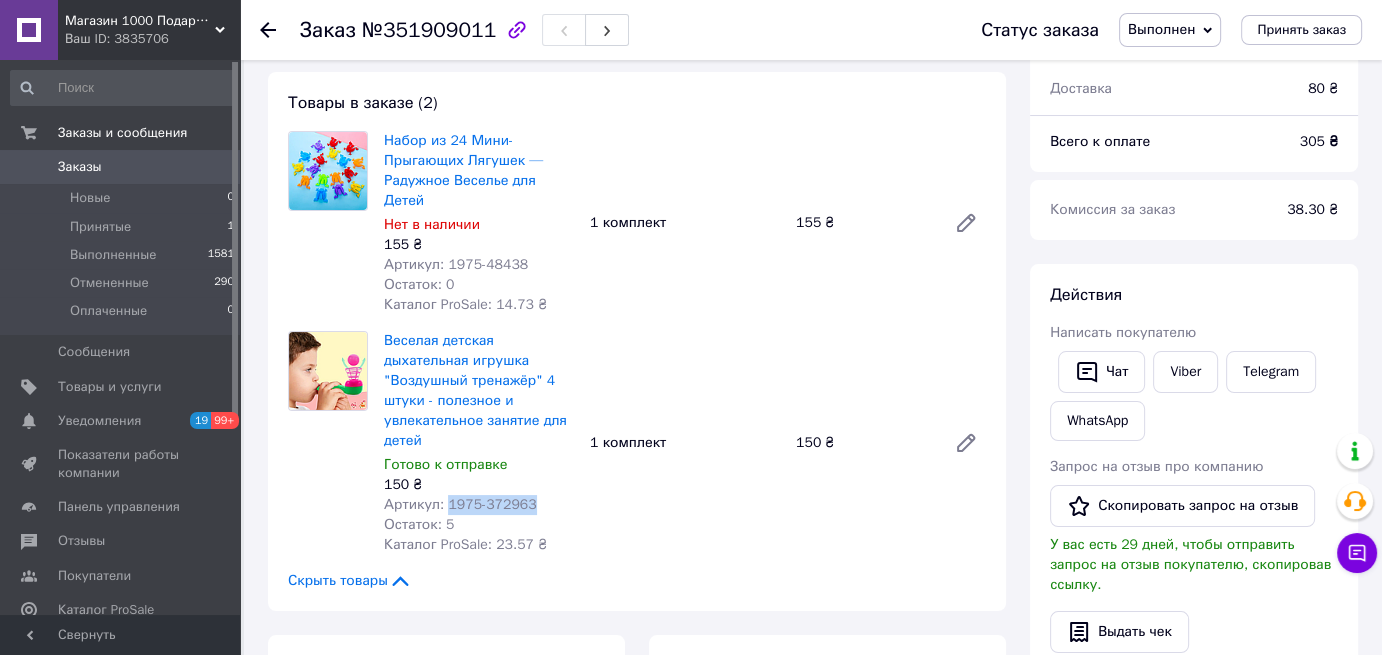 drag, startPoint x: 528, startPoint y: 466, endPoint x: 460, endPoint y: 472, distance: 68.26419 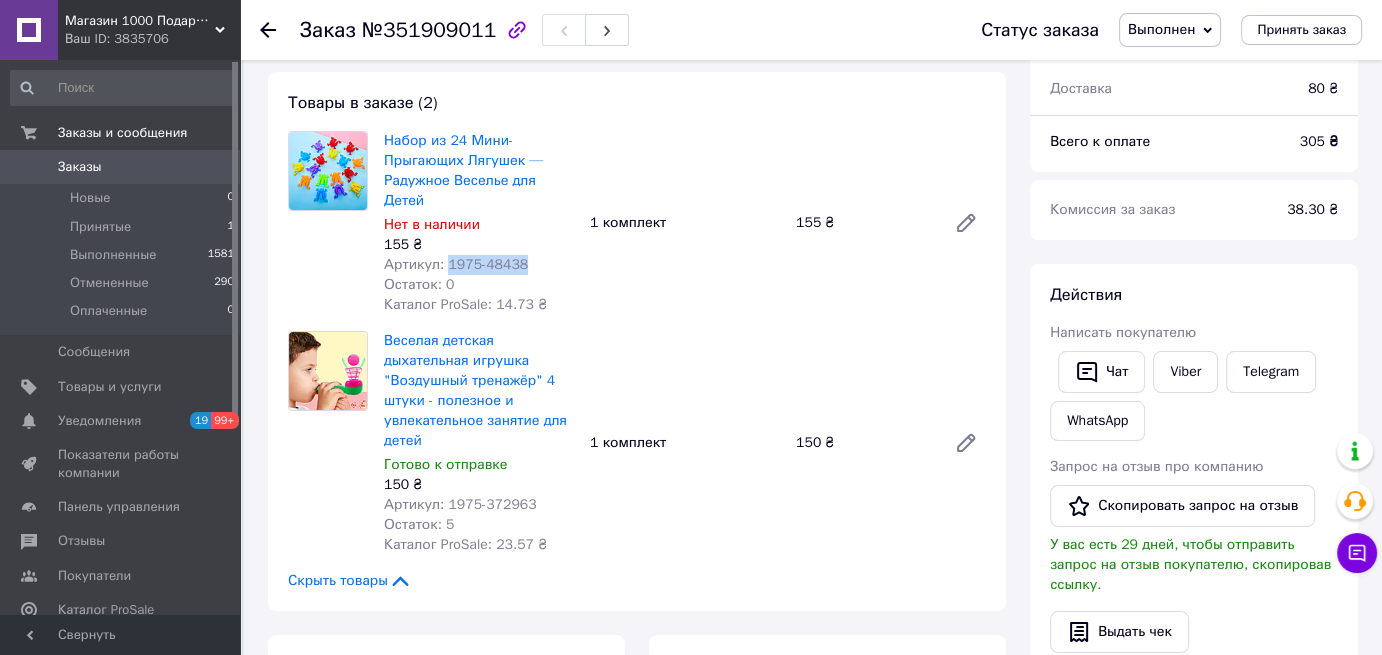 drag, startPoint x: 519, startPoint y: 243, endPoint x: 442, endPoint y: 238, distance: 77.16217 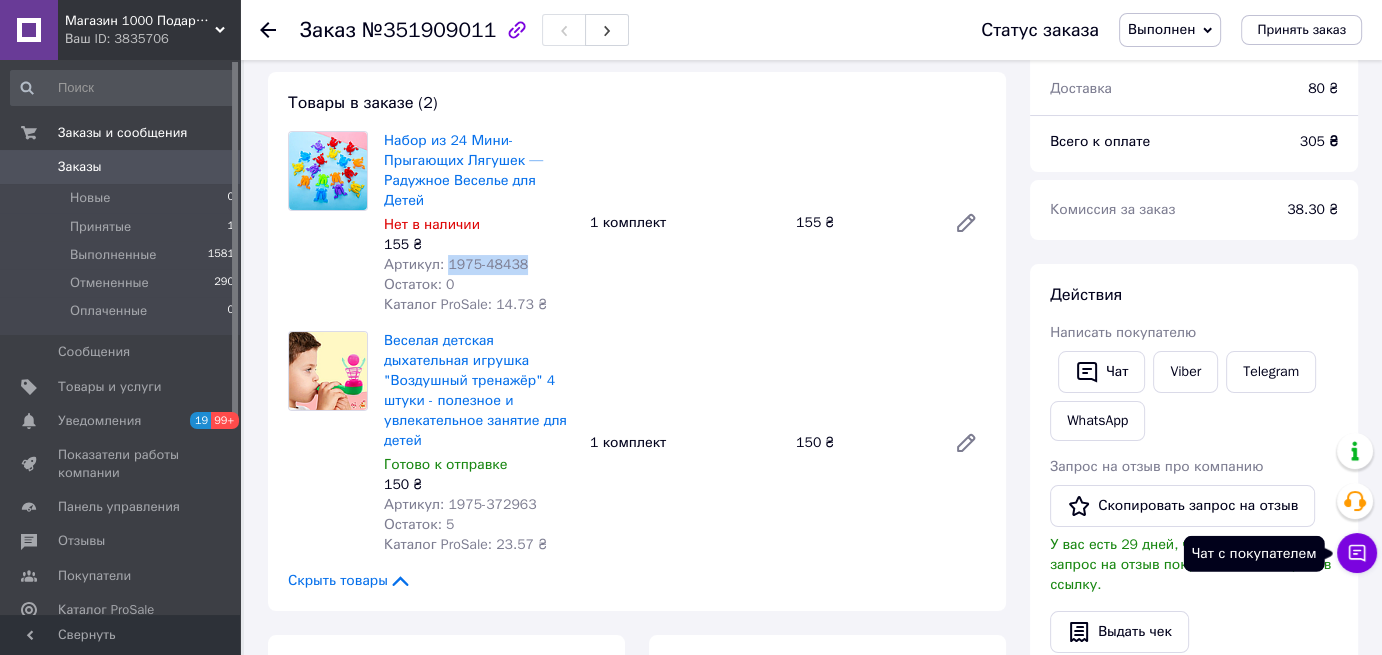 click 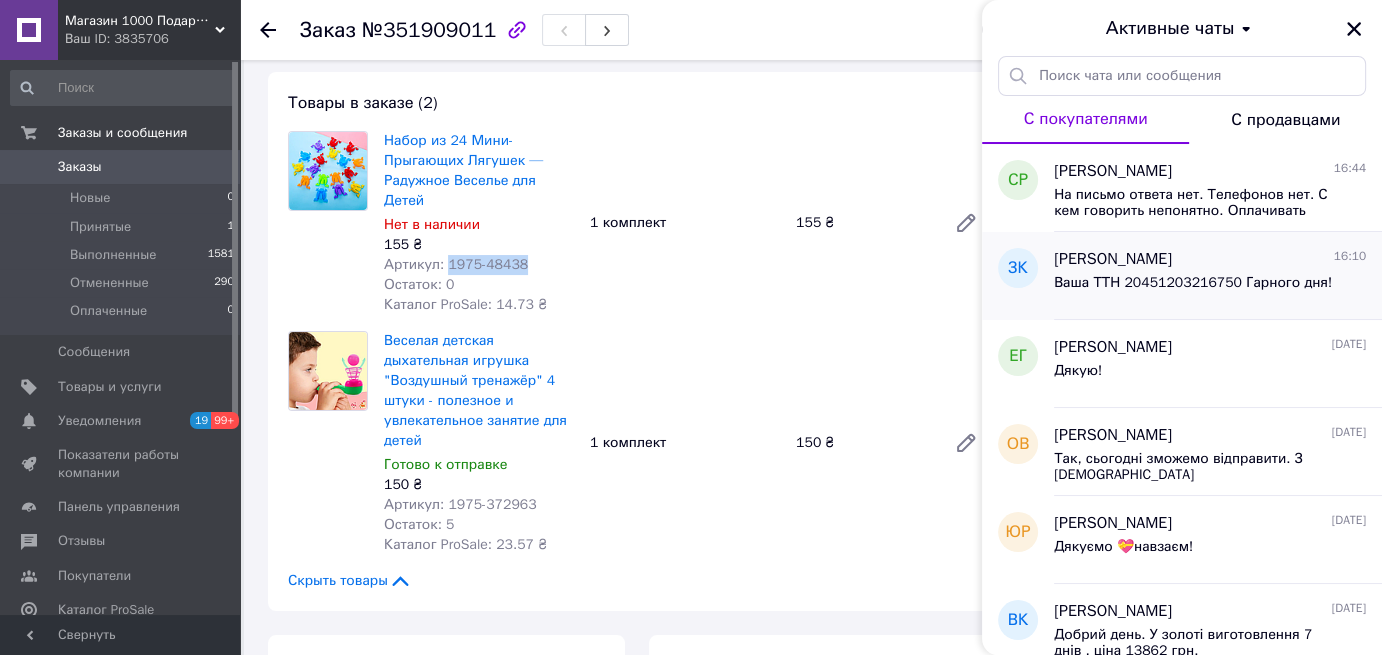 click on "Ваша ТТН 20451203216750
Гарного дня!" at bounding box center [1193, 283] 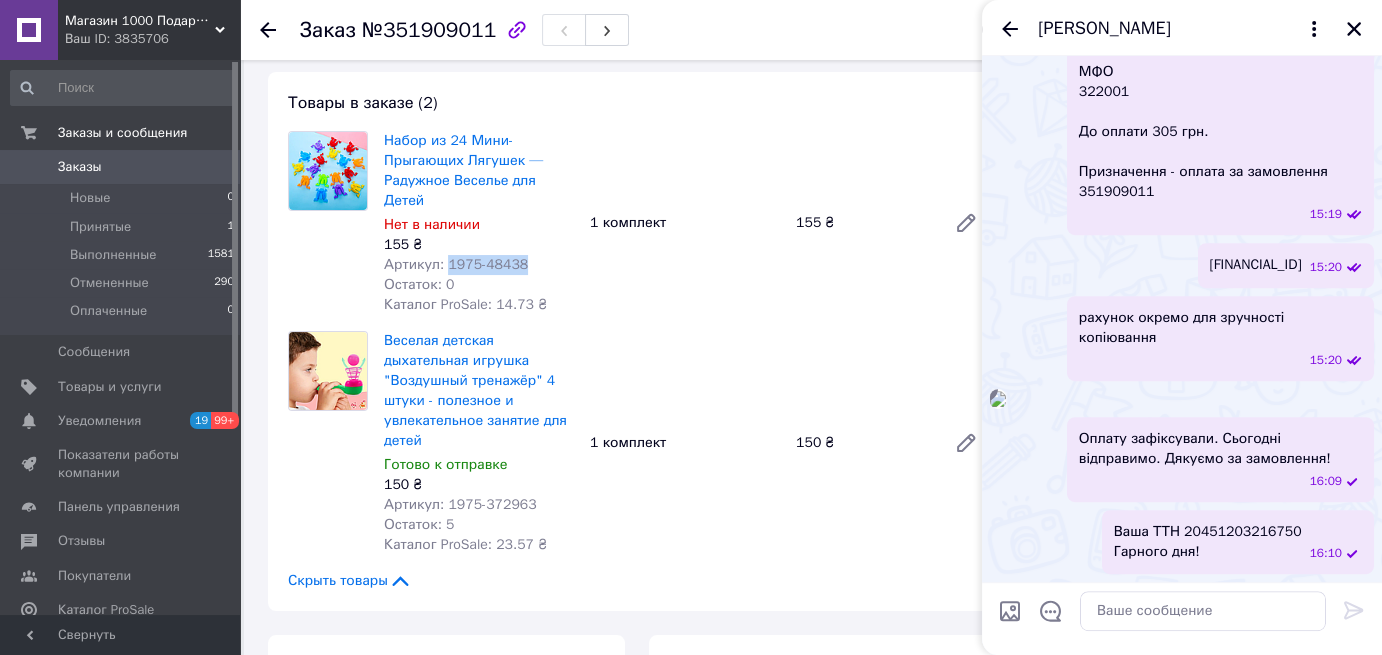 scroll, scrollTop: 1184, scrollLeft: 0, axis: vertical 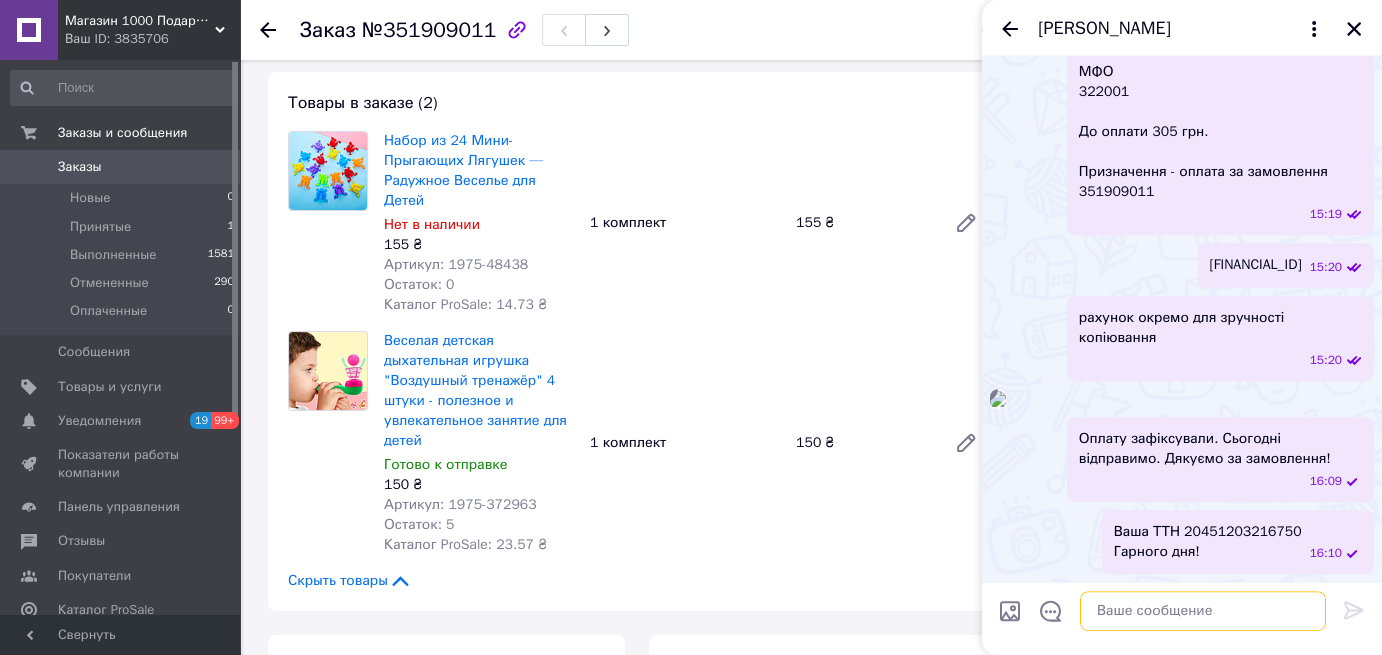 click at bounding box center [1203, 611] 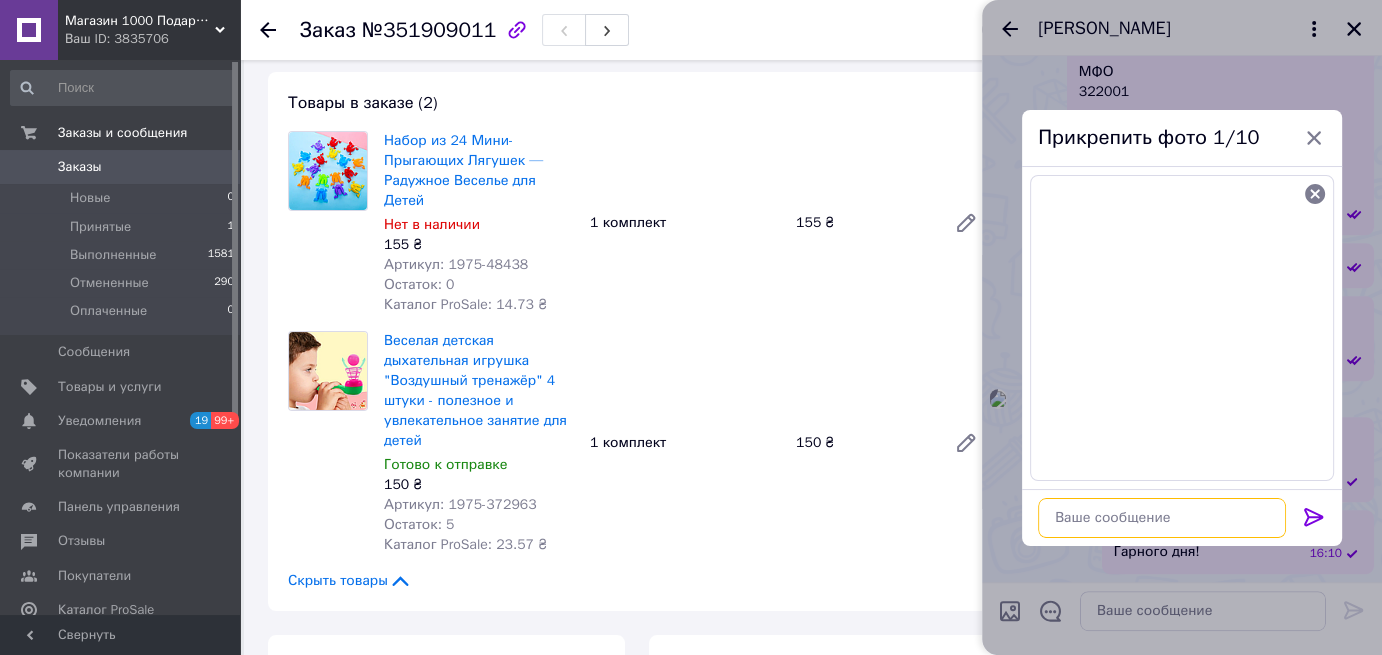 click at bounding box center [1162, 518] 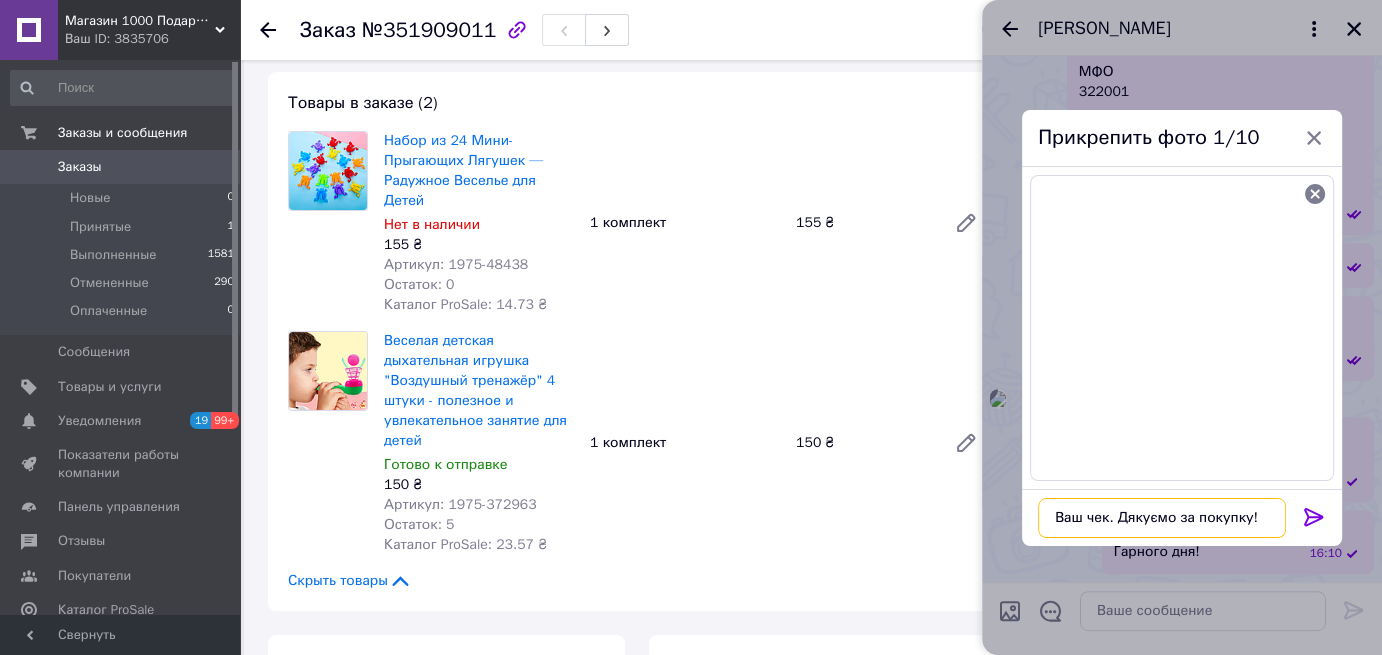 type on "Ваш чек. Дякуємо за покупку!" 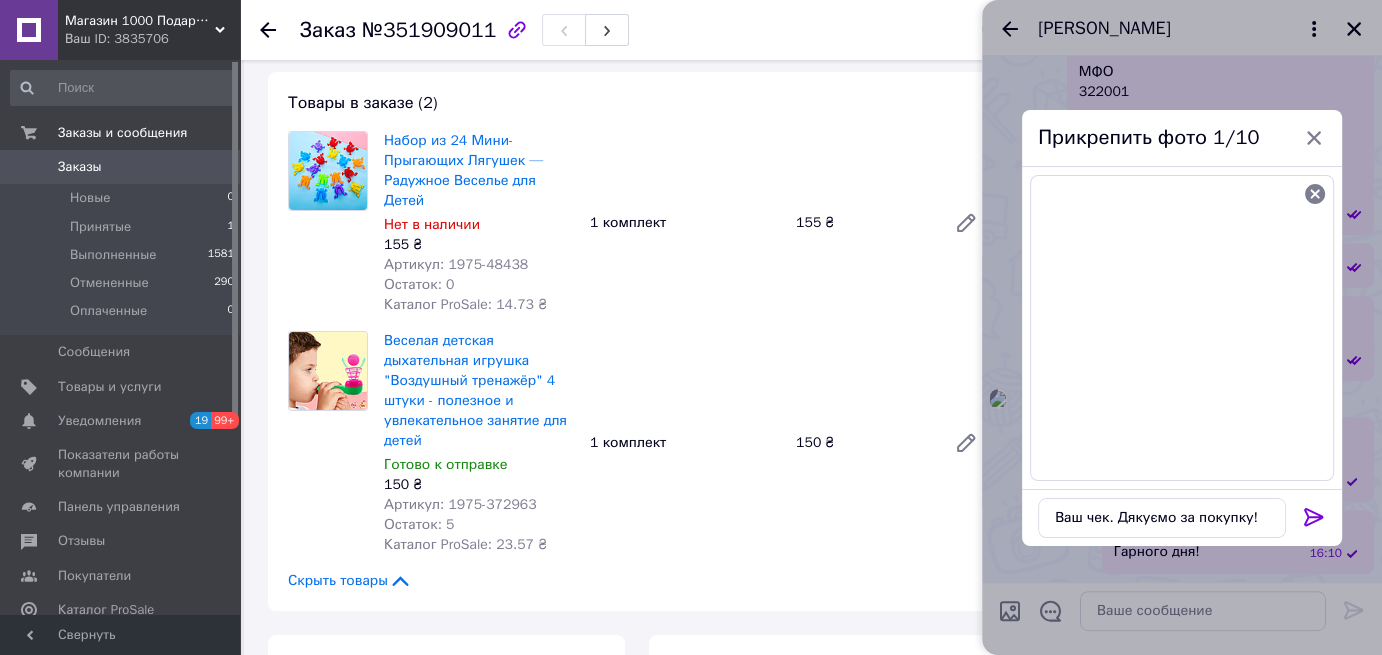 click 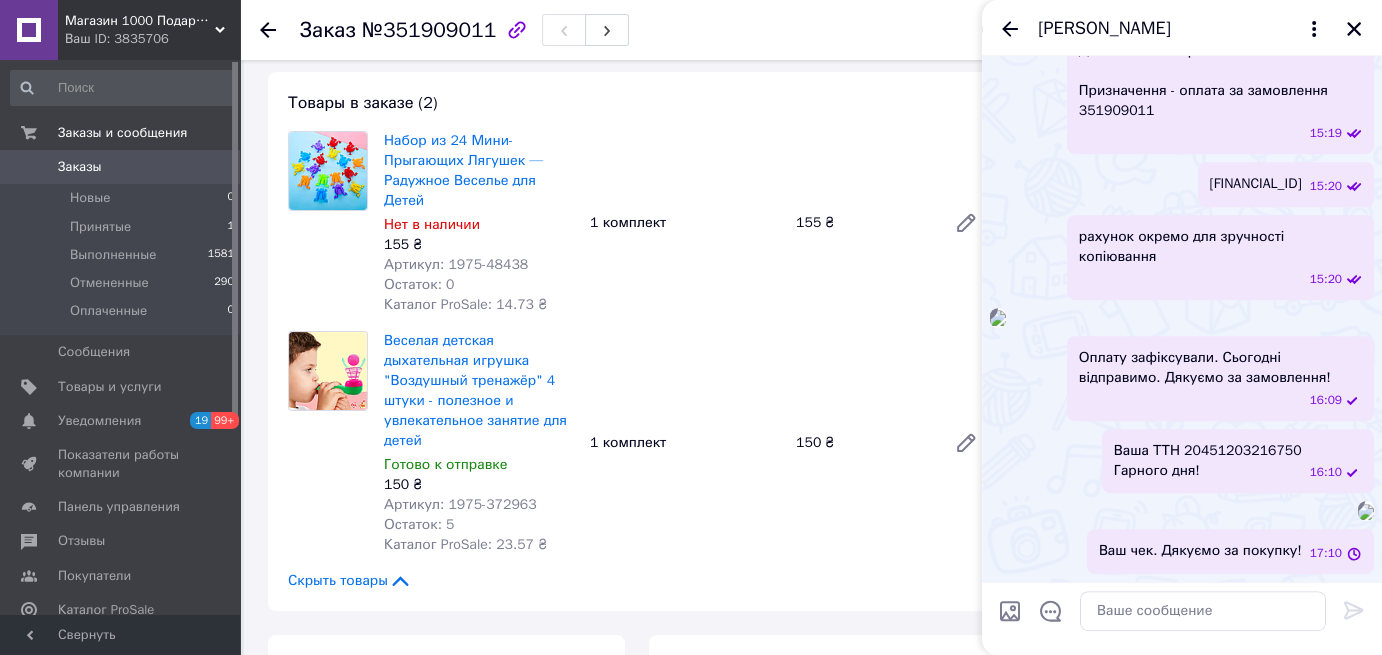 scroll, scrollTop: 1545, scrollLeft: 0, axis: vertical 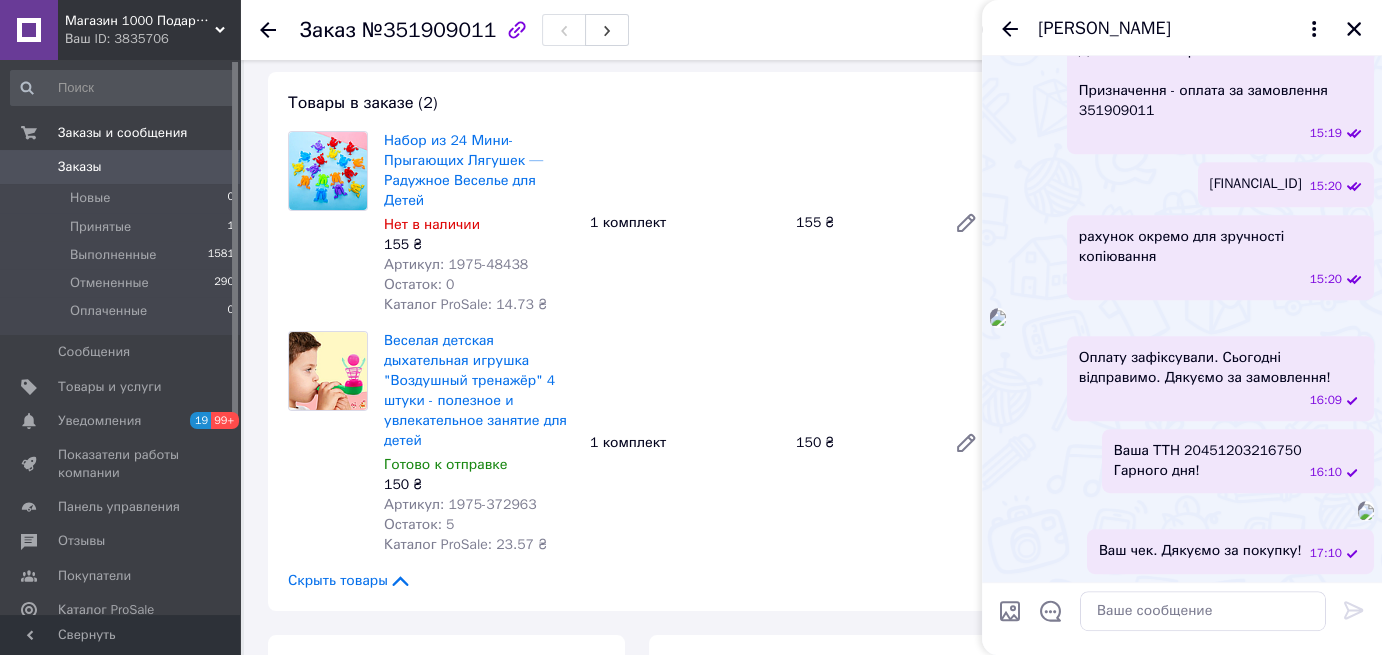 click 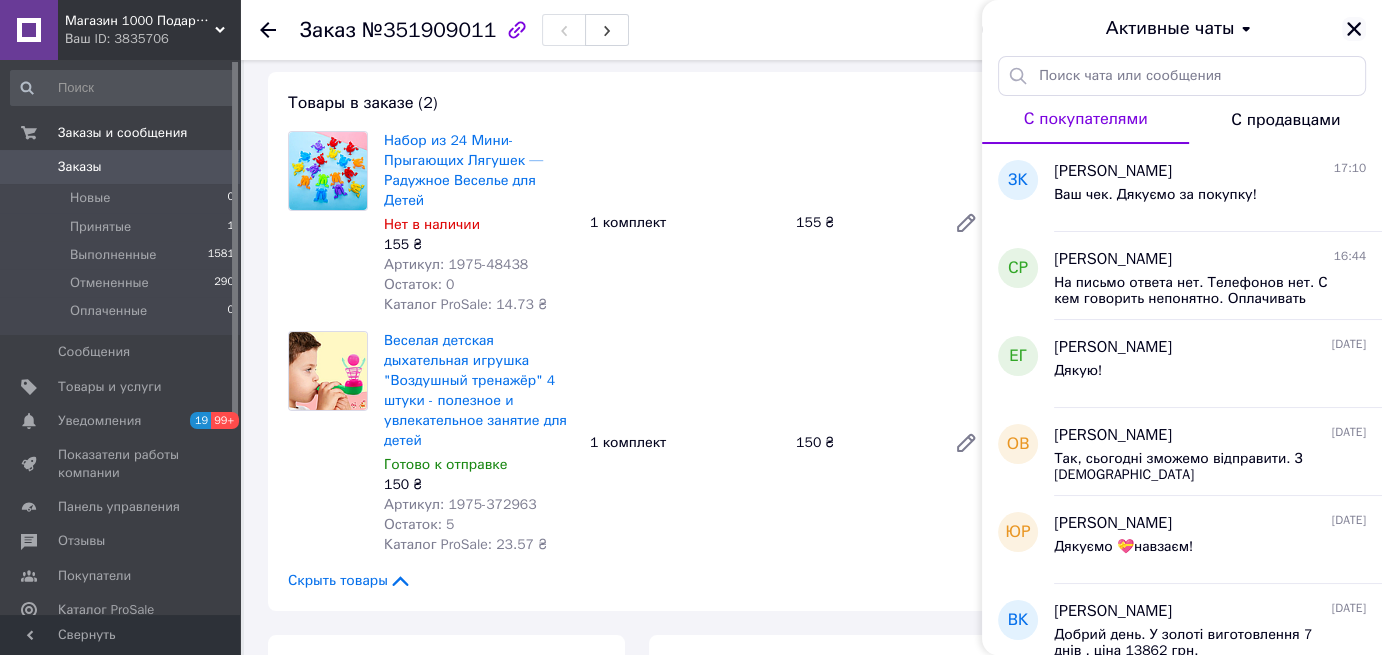 click at bounding box center (1354, 29) 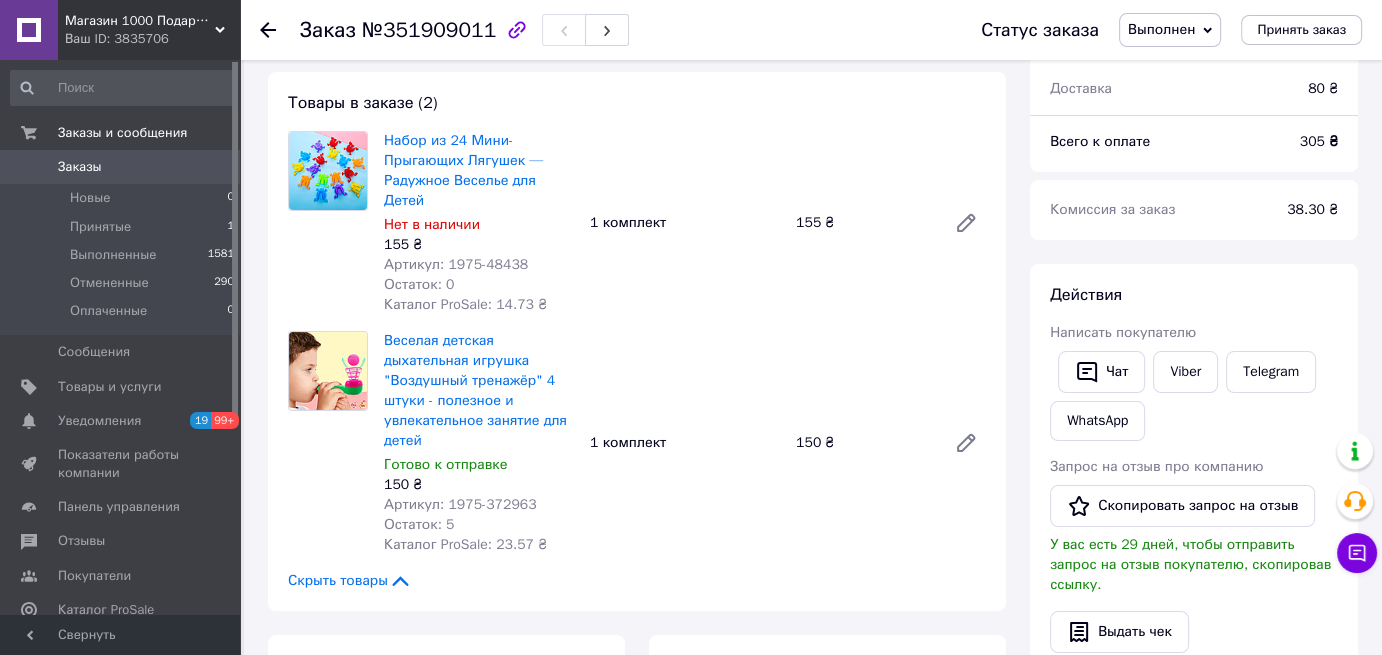 click on "Заказ №351909011 Статус заказа Выполнен Принят Отменен Оплаченный Принять заказ" at bounding box center [811, 30] 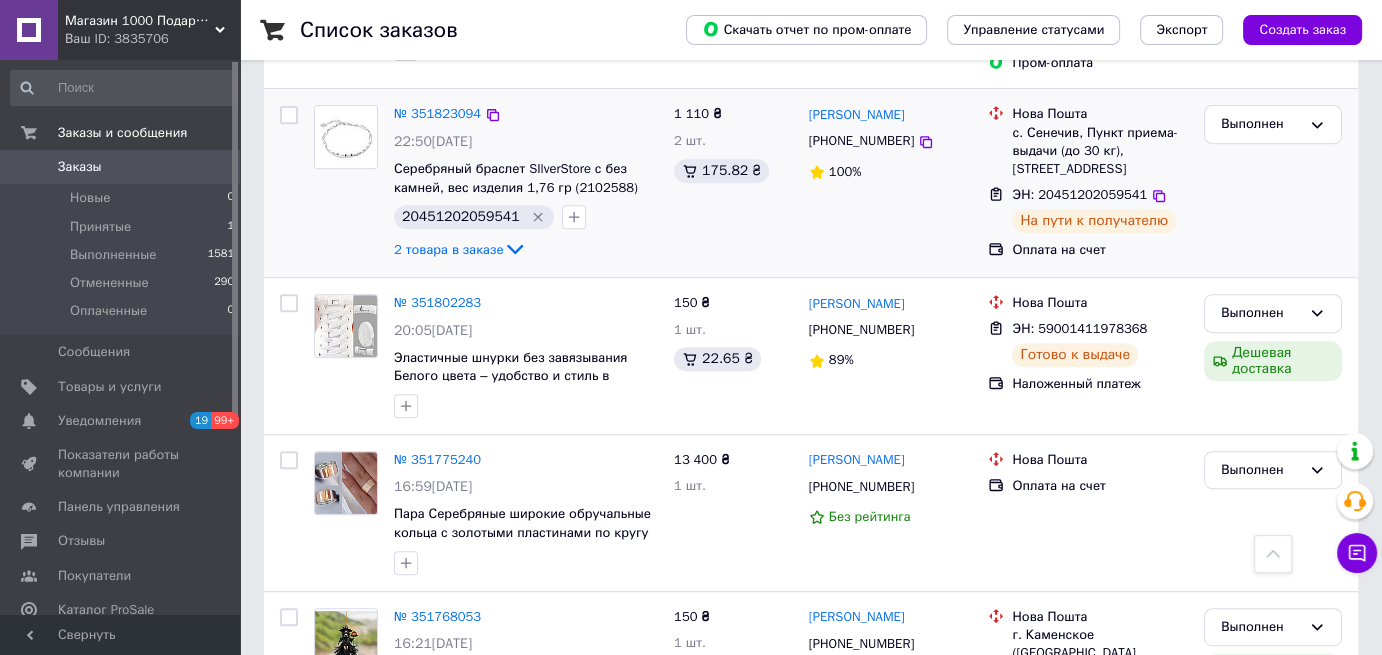 scroll, scrollTop: 800, scrollLeft: 0, axis: vertical 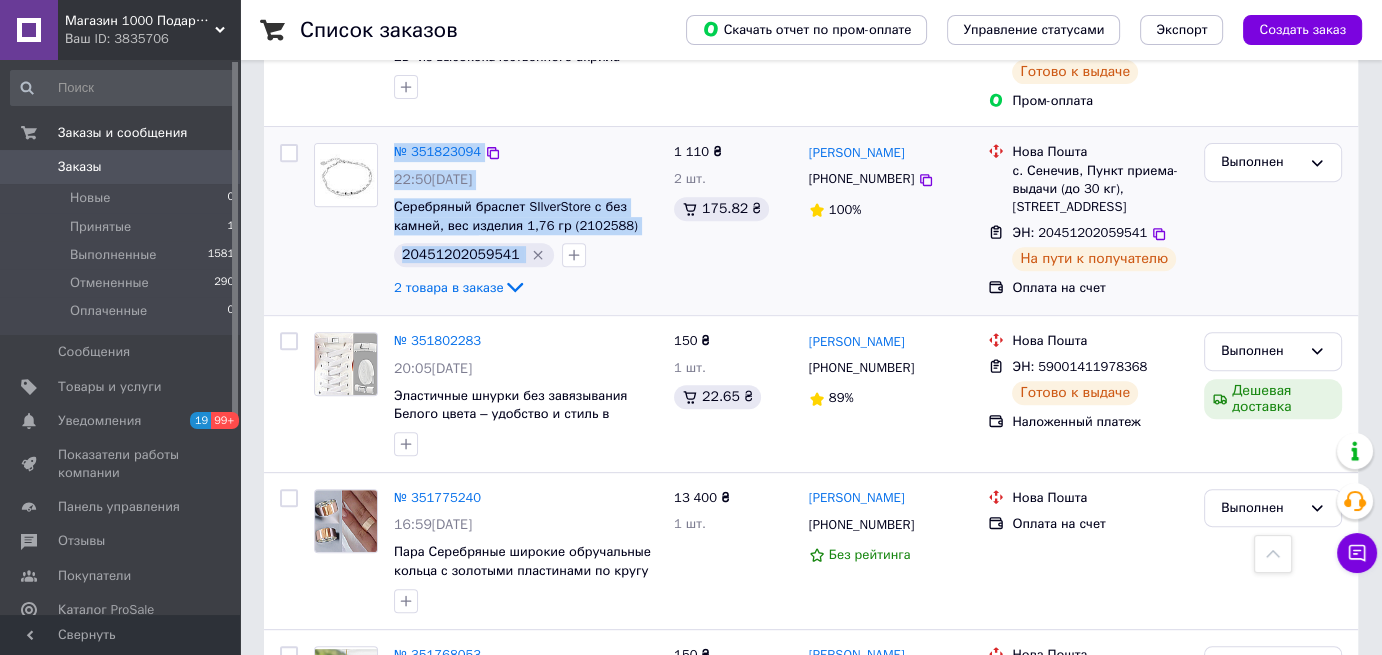 drag, startPoint x: 513, startPoint y: 267, endPoint x: 381, endPoint y: 268, distance: 132.00378 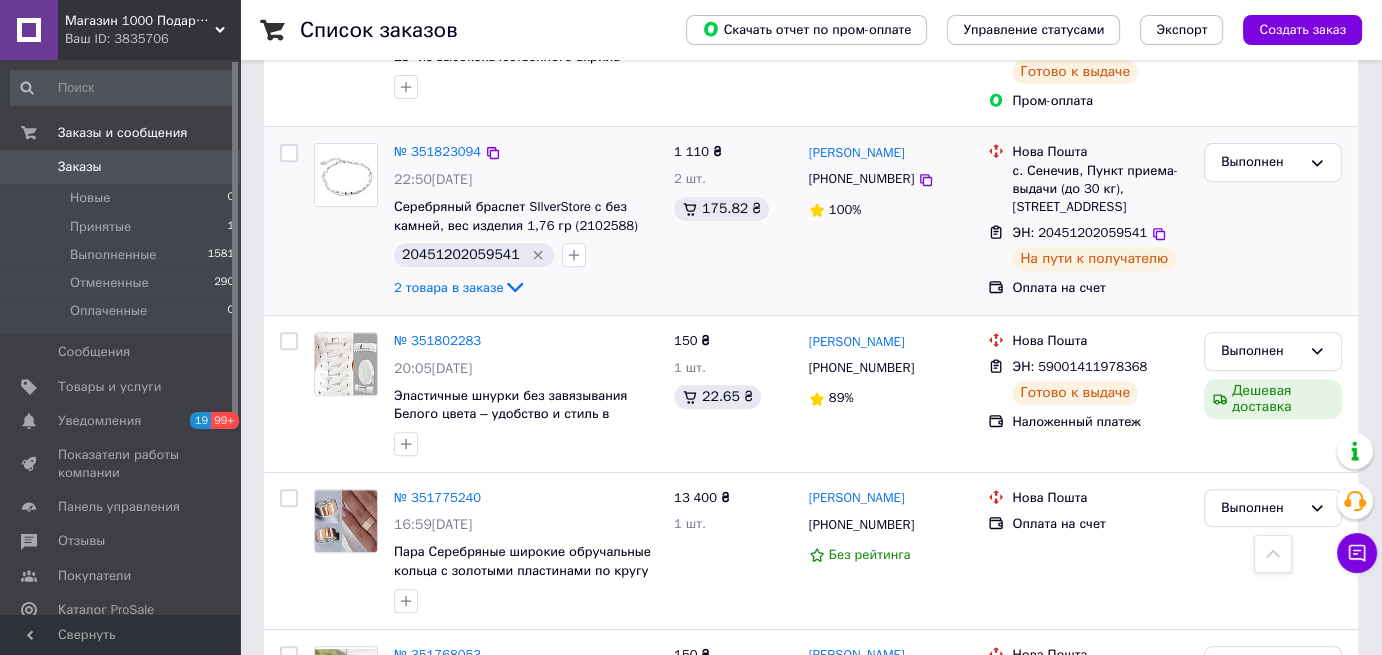click on "№ 351823094 22:50, 08.07.2025 Серебряный браслет SIlverStore с без камней, вес изделия 1,76 гр (2102588) 1720 размер 20451202059541   2 товара в заказе" at bounding box center (526, 221) 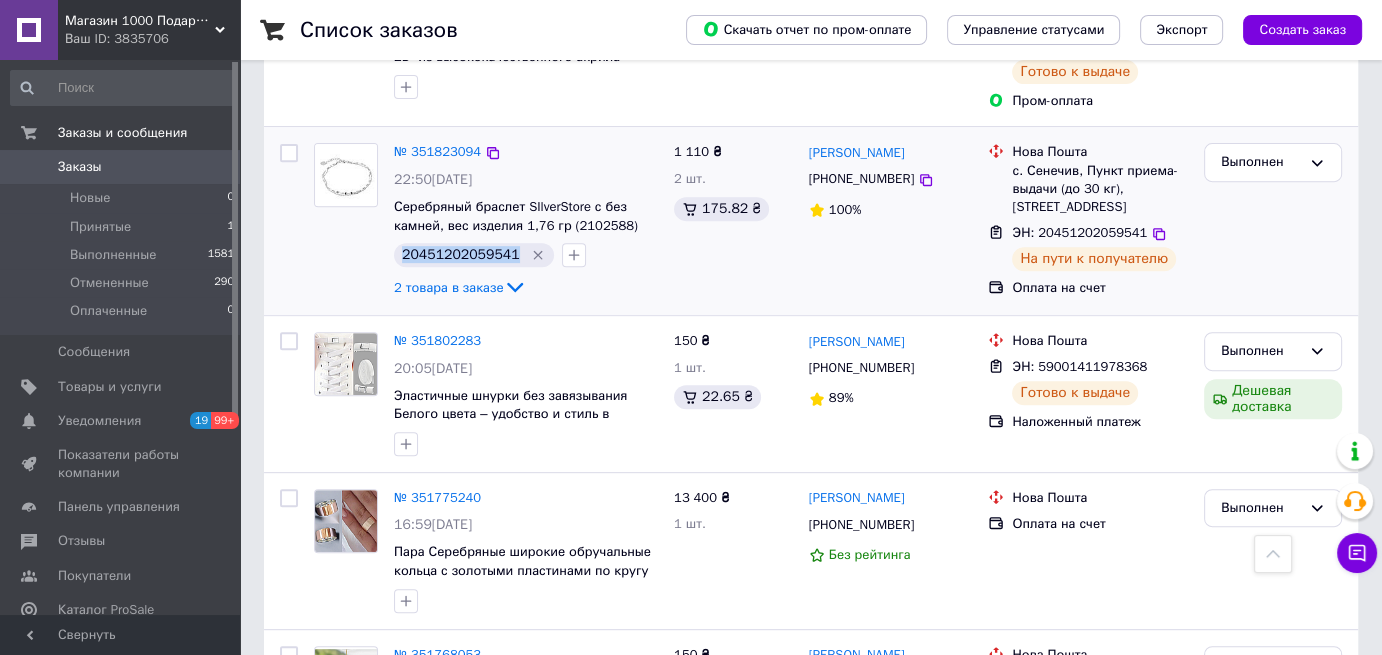 drag, startPoint x: 506, startPoint y: 270, endPoint x: 394, endPoint y: 271, distance: 112.00446 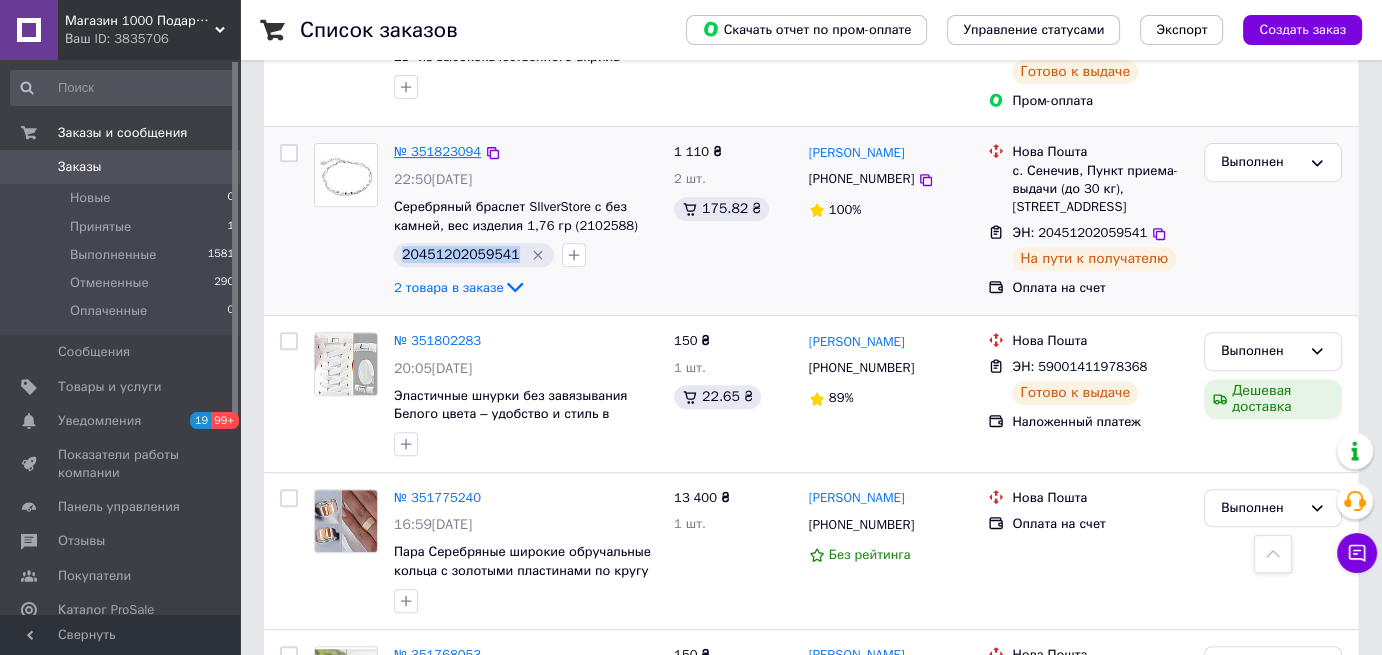 click on "№ 351823094" at bounding box center (437, 151) 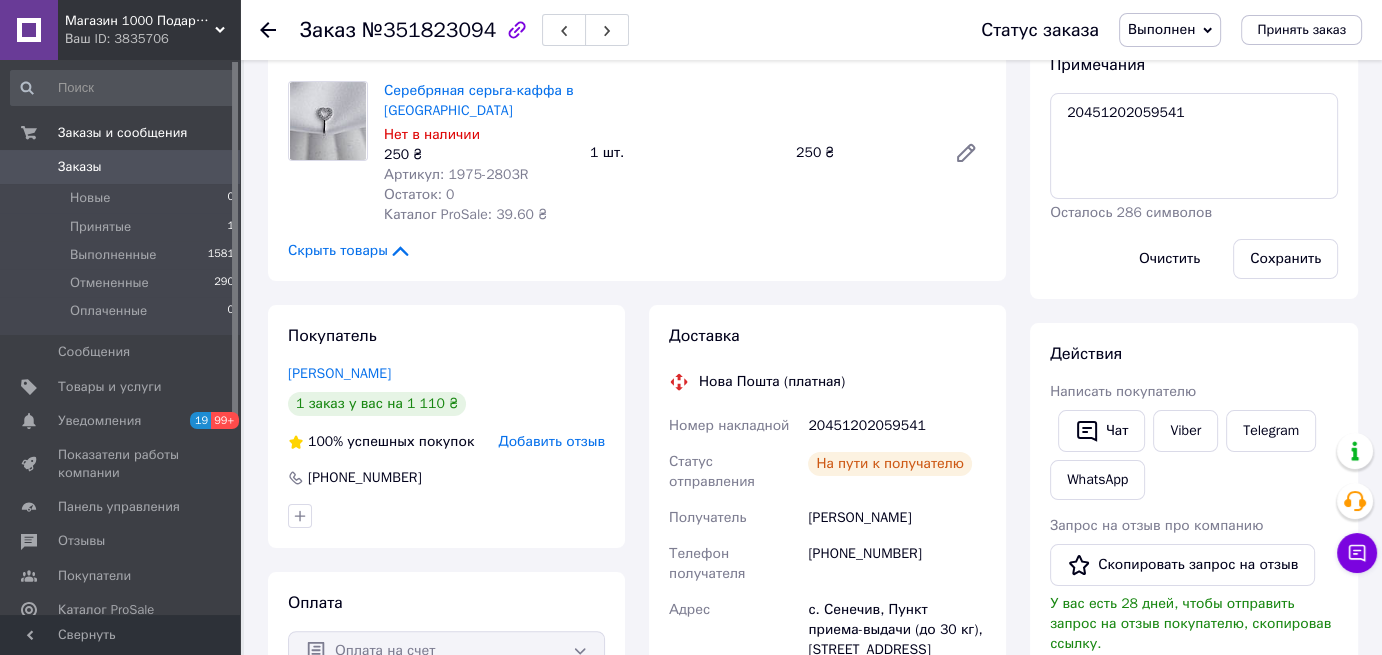 scroll, scrollTop: 300, scrollLeft: 0, axis: vertical 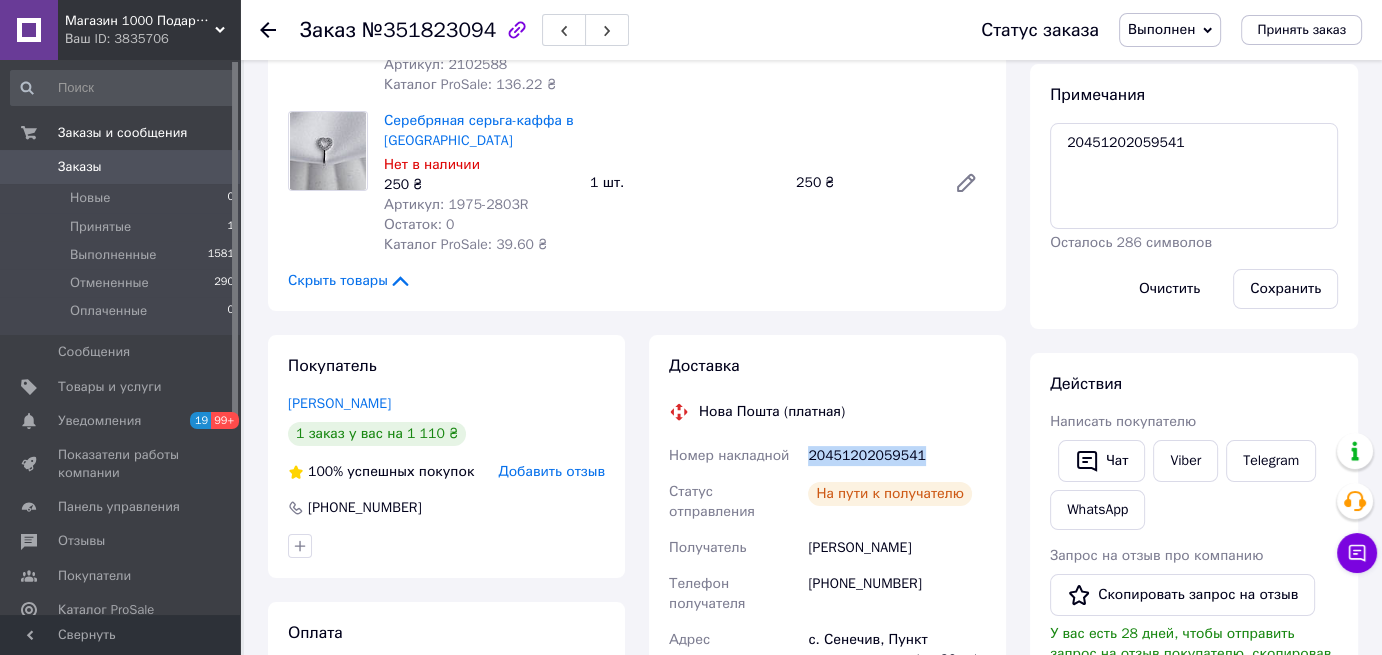 drag, startPoint x: 928, startPoint y: 453, endPoint x: 803, endPoint y: 465, distance: 125.57468 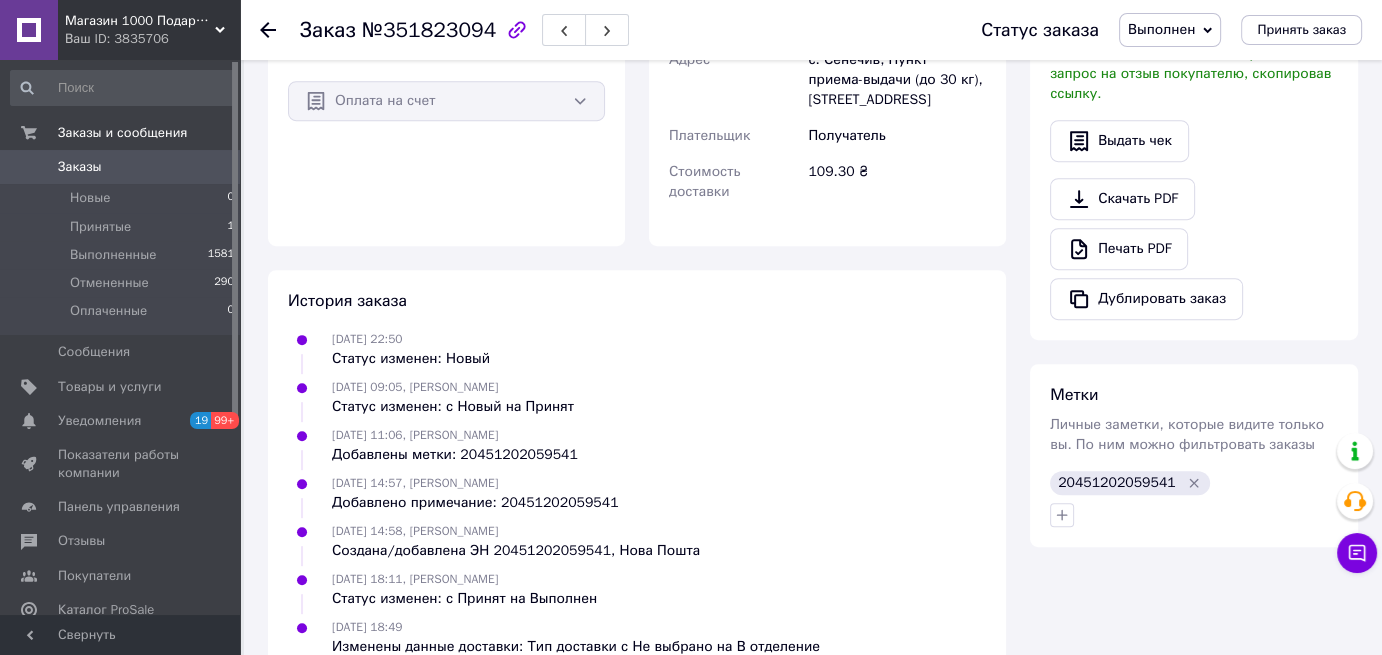 scroll, scrollTop: 889, scrollLeft: 0, axis: vertical 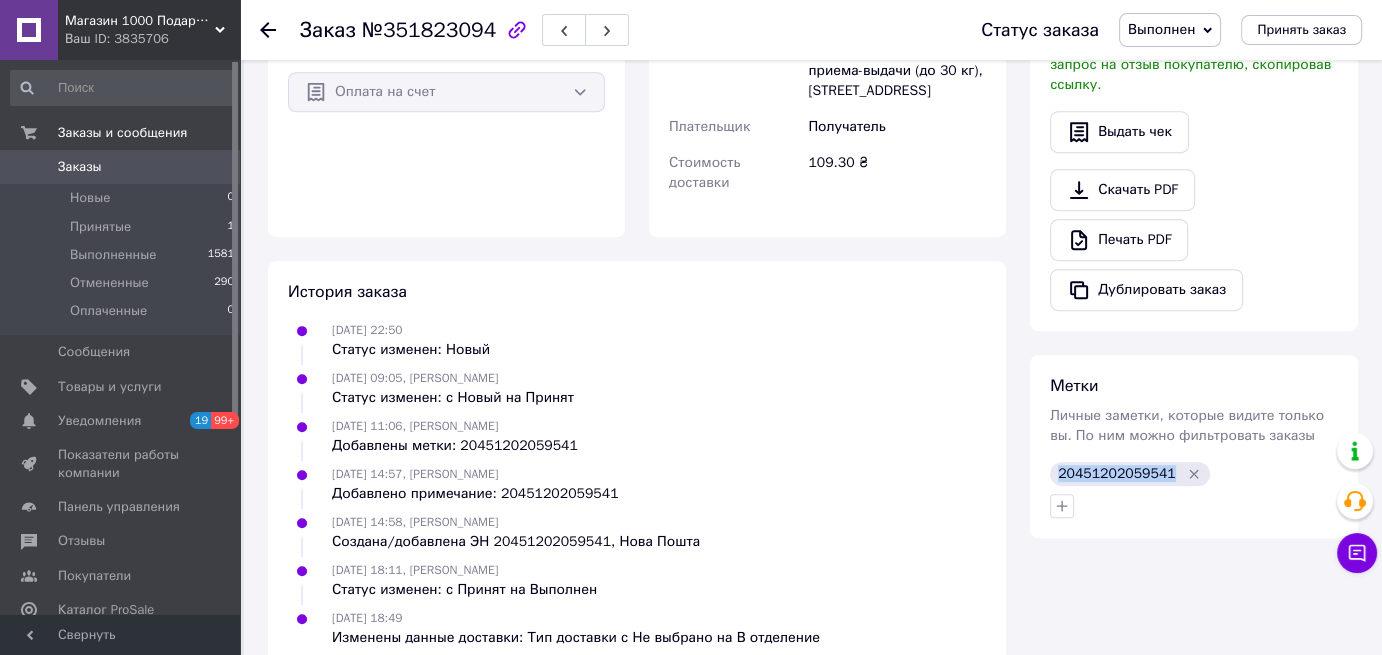 drag, startPoint x: 1165, startPoint y: 451, endPoint x: 1050, endPoint y: 446, distance: 115.10864 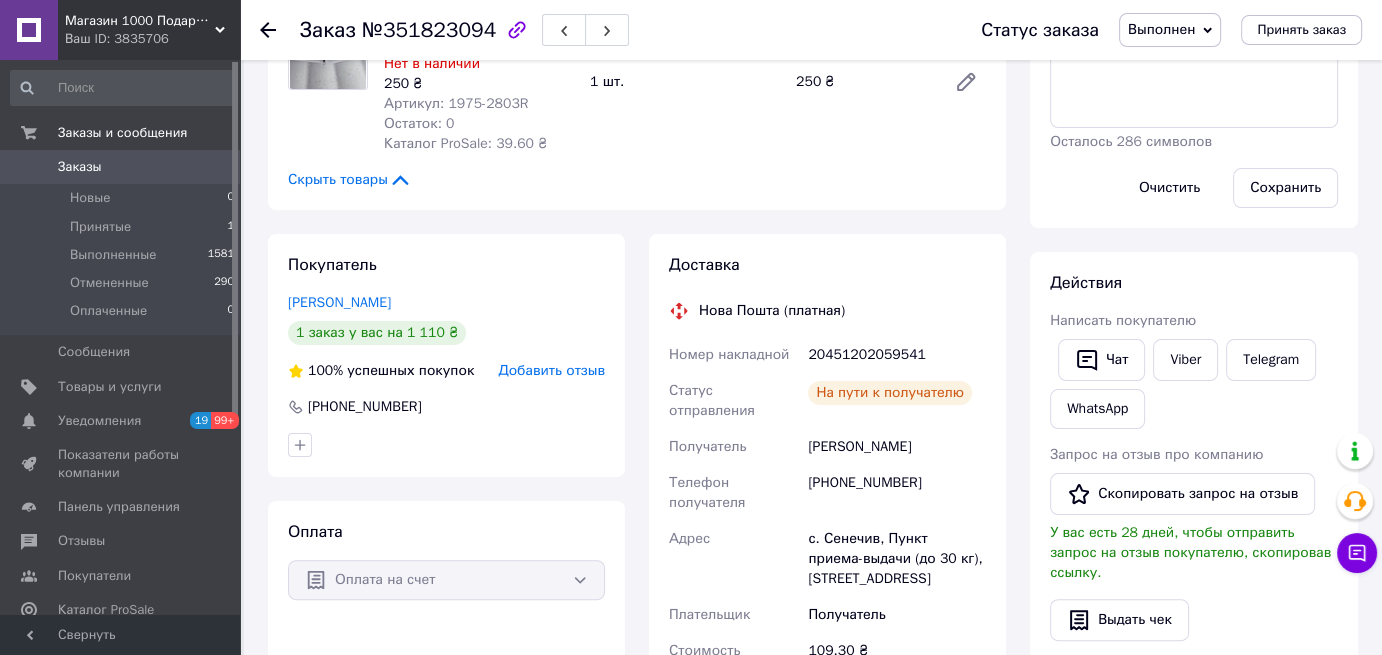 scroll, scrollTop: 389, scrollLeft: 0, axis: vertical 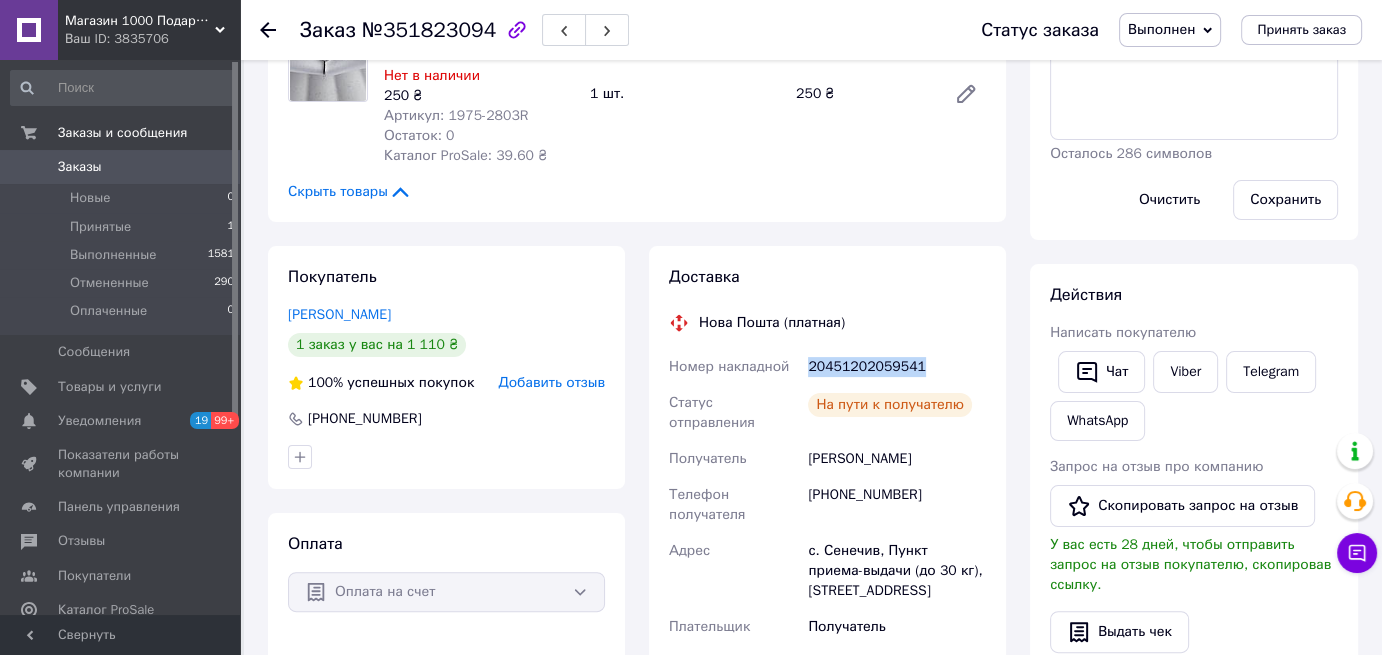 drag, startPoint x: 918, startPoint y: 365, endPoint x: 810, endPoint y: 372, distance: 108.226616 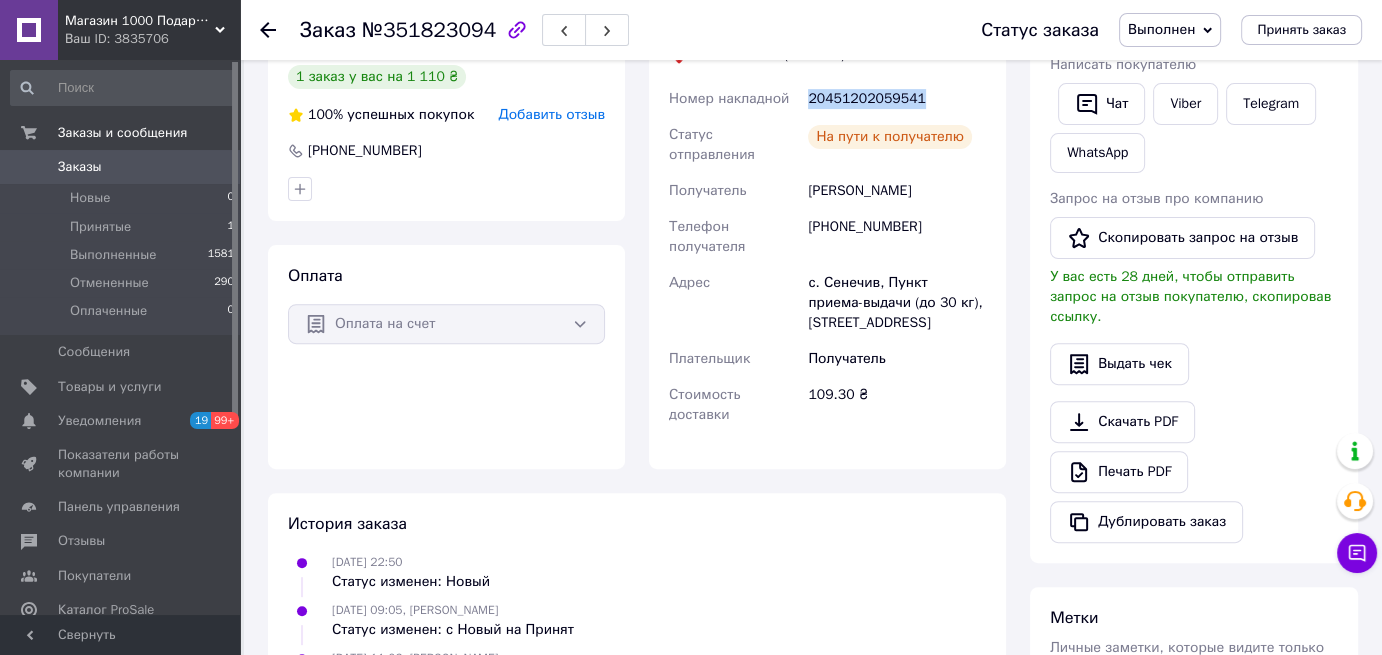 scroll, scrollTop: 689, scrollLeft: 0, axis: vertical 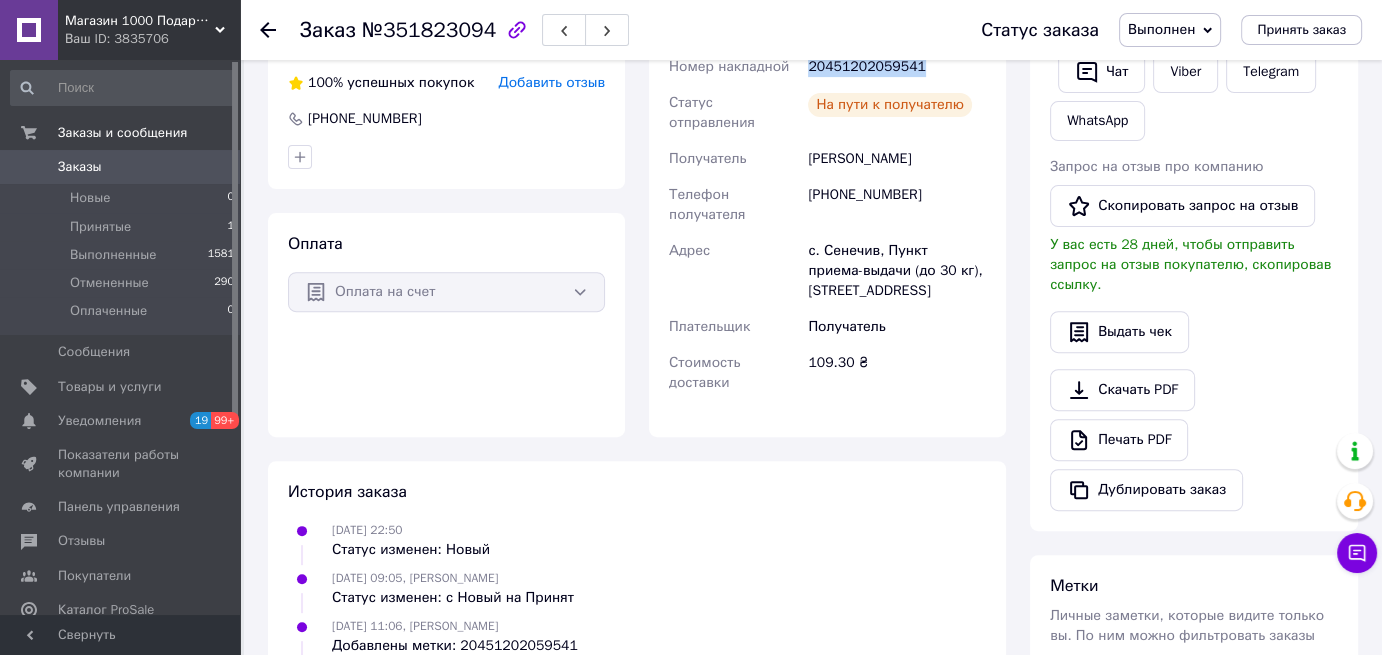 click on "Заказы" at bounding box center [80, 167] 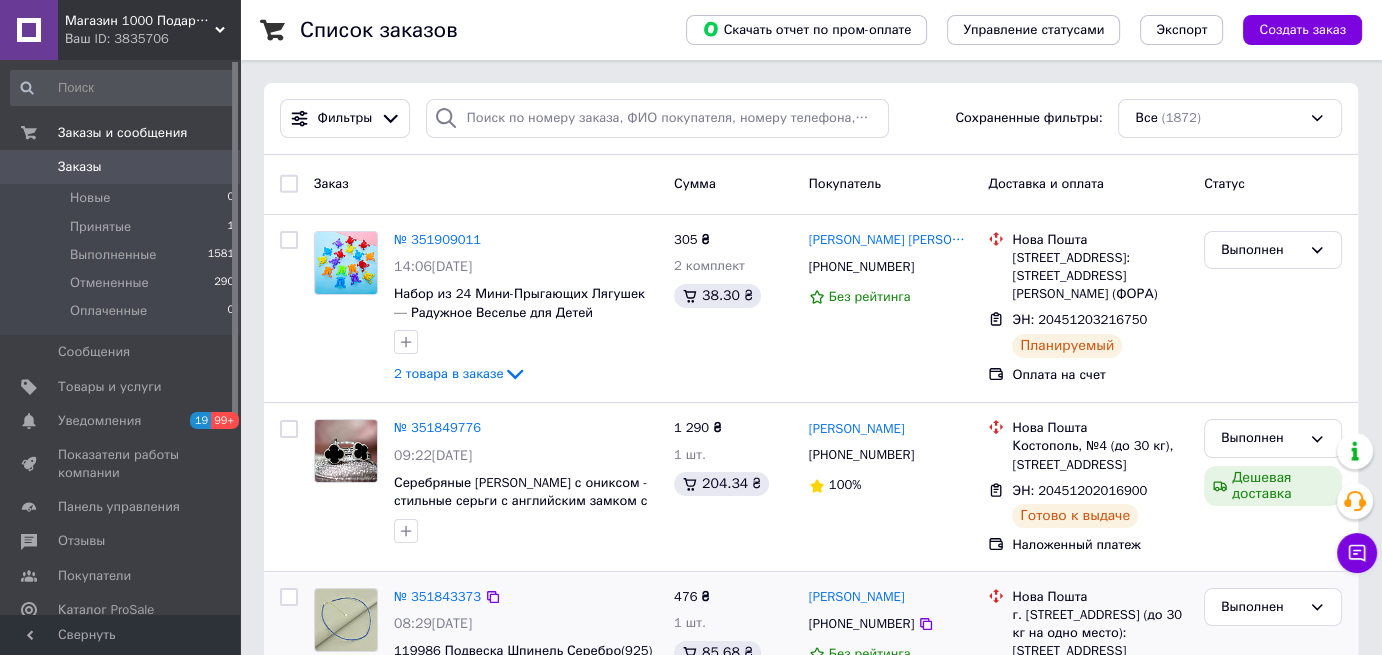 scroll, scrollTop: 0, scrollLeft: 0, axis: both 